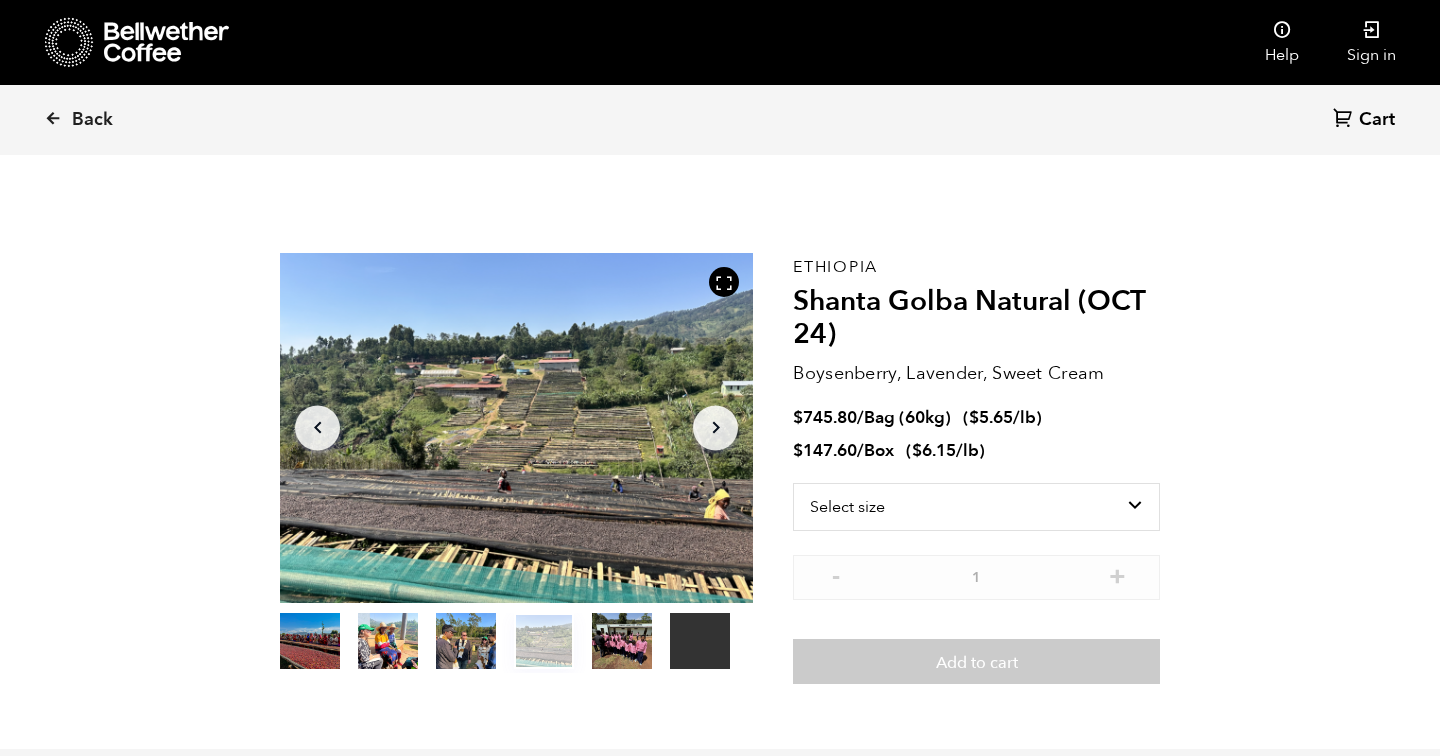 scroll, scrollTop: 124, scrollLeft: 0, axis: vertical 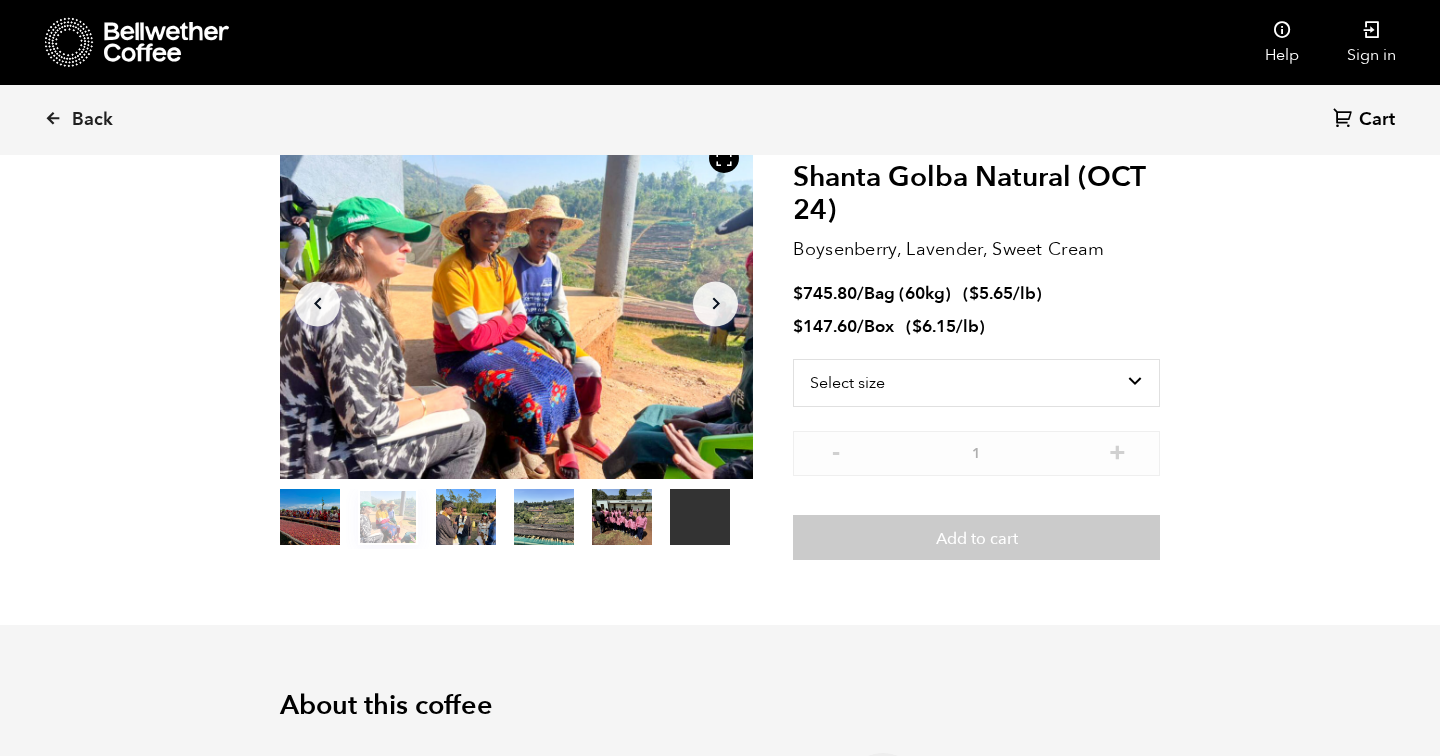 click on "Arrow Right" 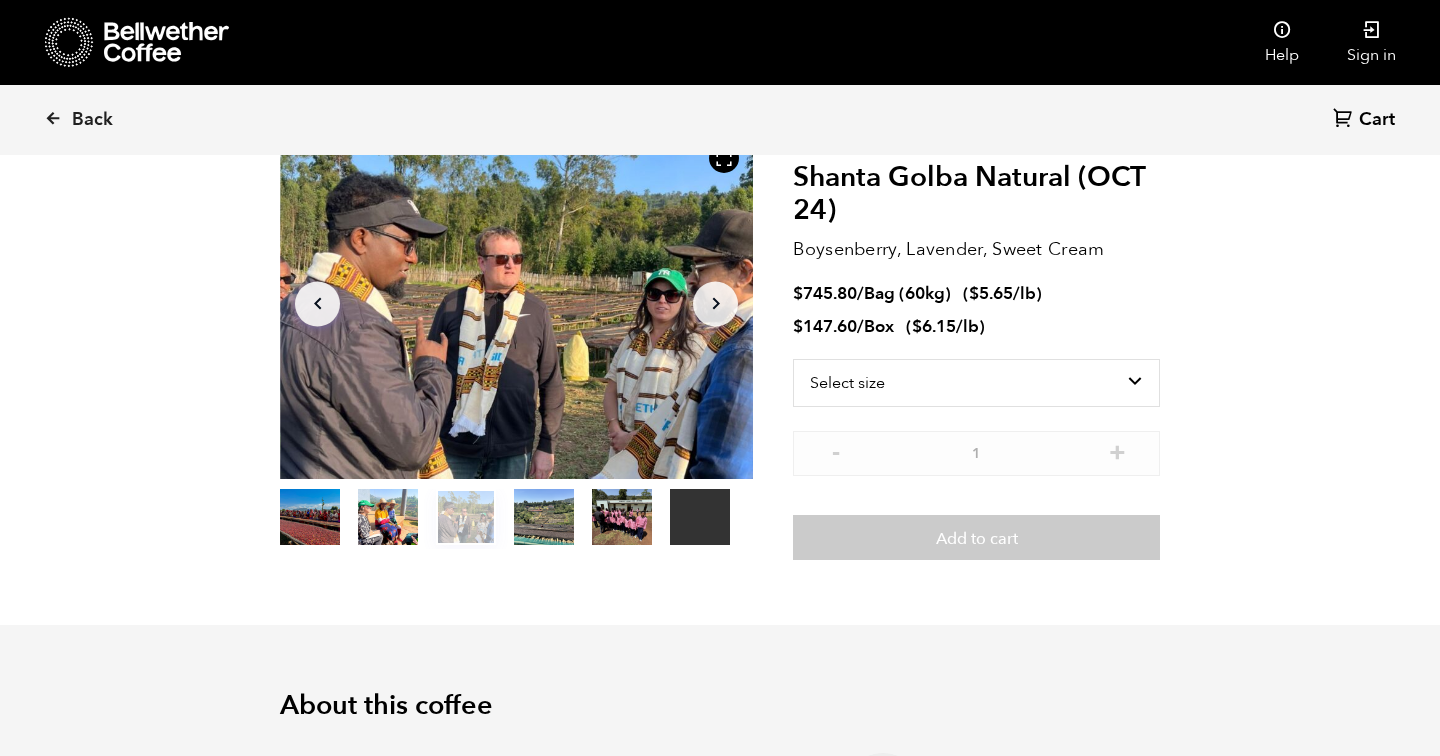click on "Arrow Right" 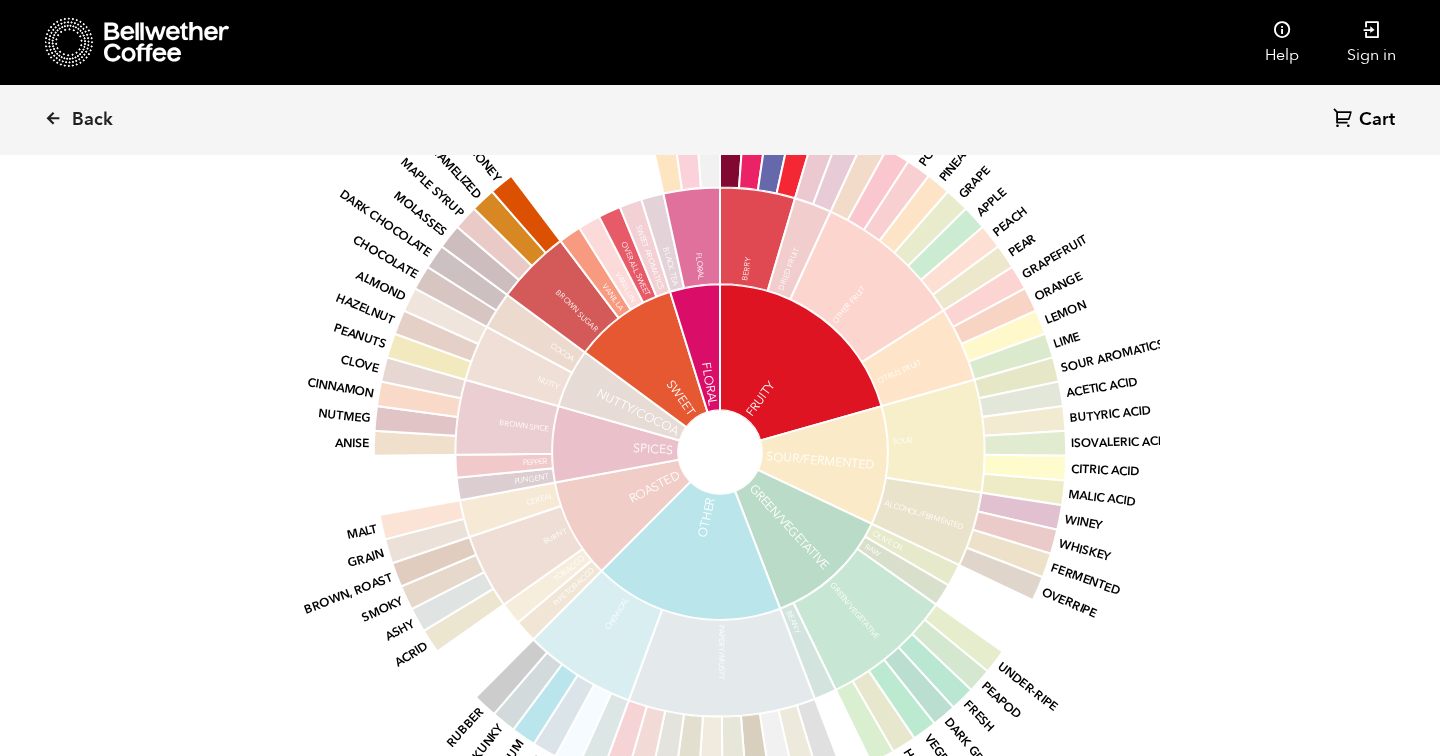 scroll, scrollTop: 3132, scrollLeft: 0, axis: vertical 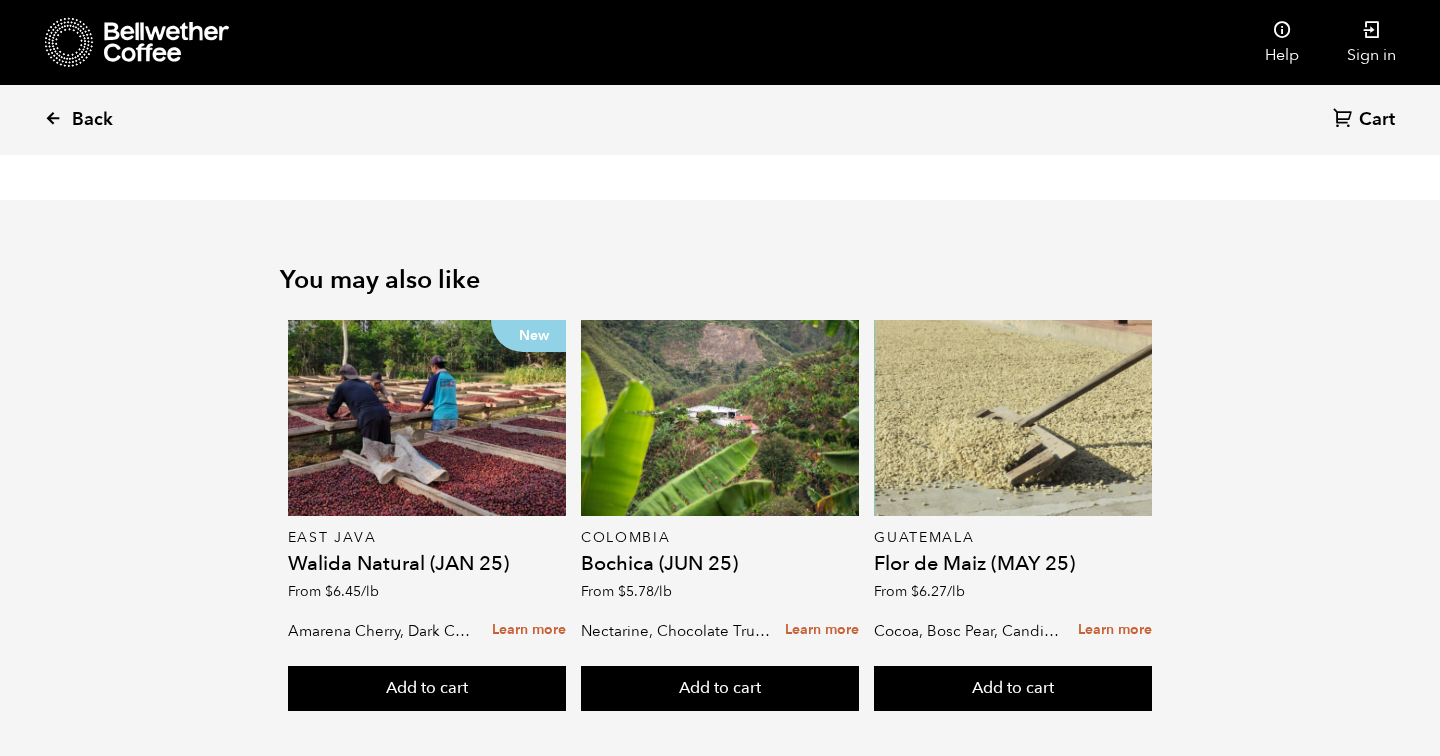 click on "Back" at bounding box center (92, 120) 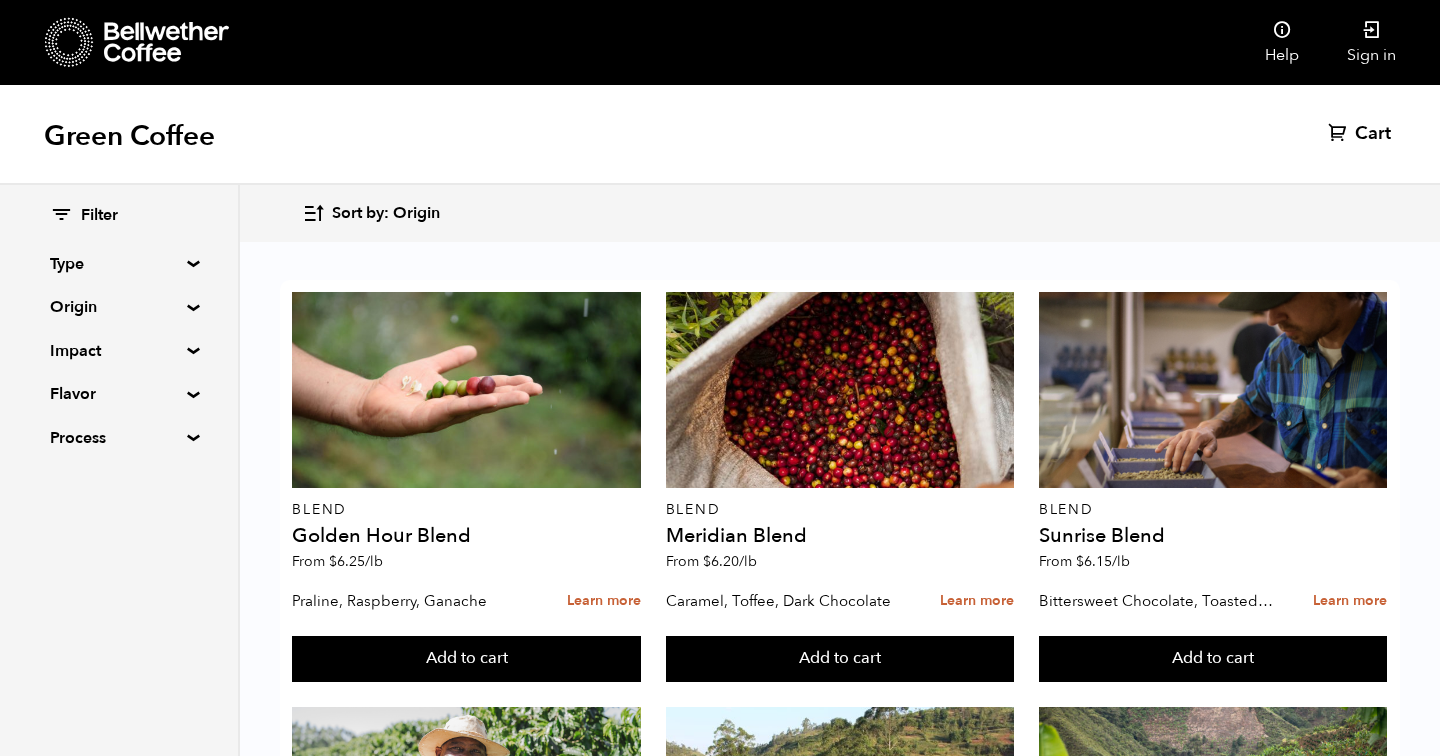 scroll, scrollTop: 0, scrollLeft: 0, axis: both 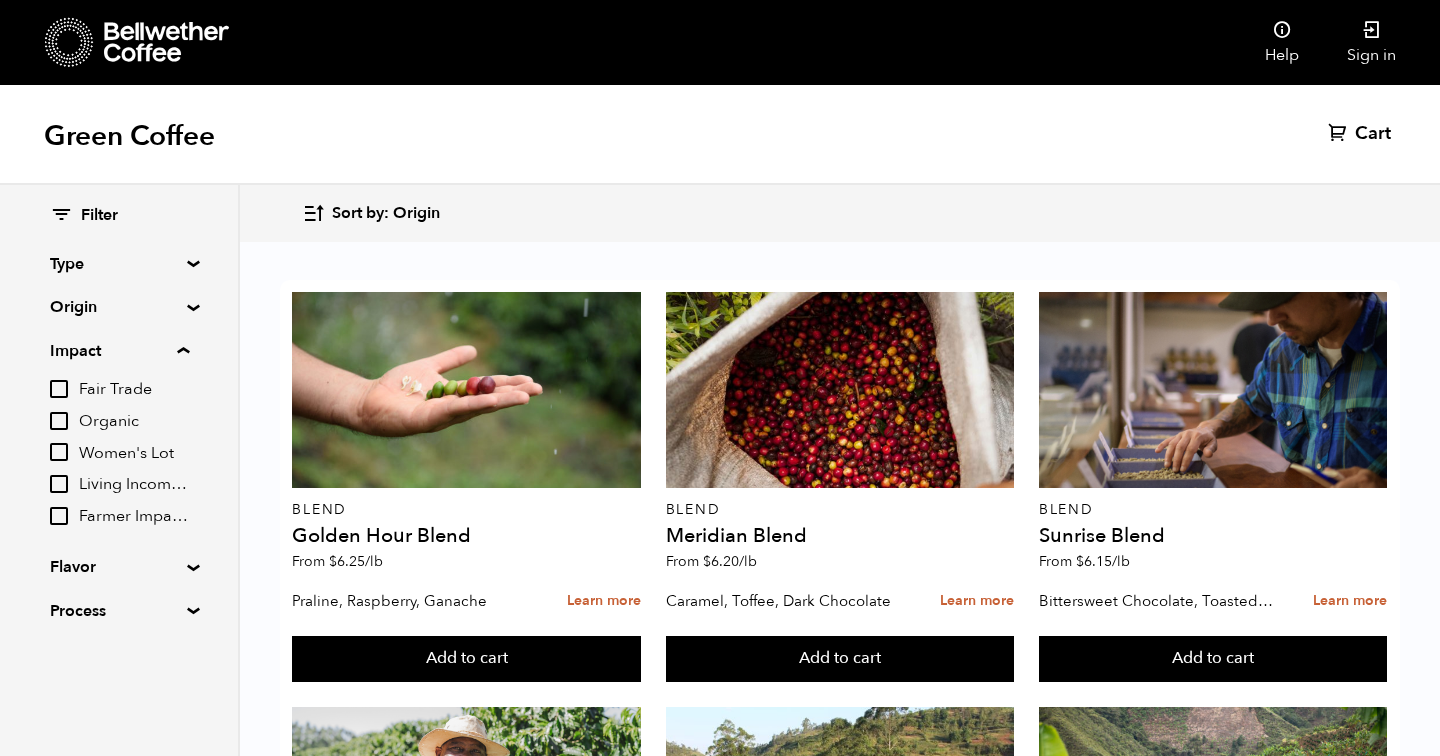click on "Organic" at bounding box center [59, 421] 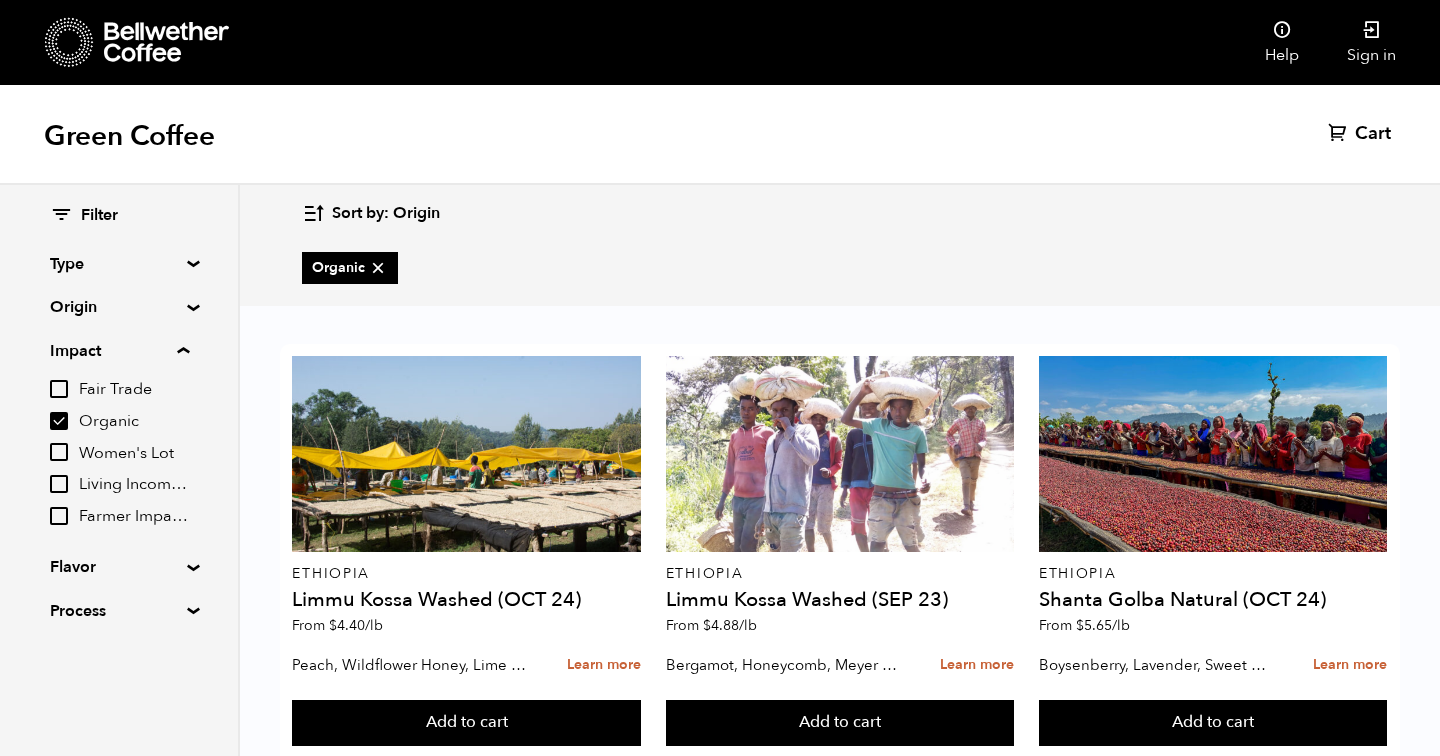 scroll, scrollTop: 71, scrollLeft: 0, axis: vertical 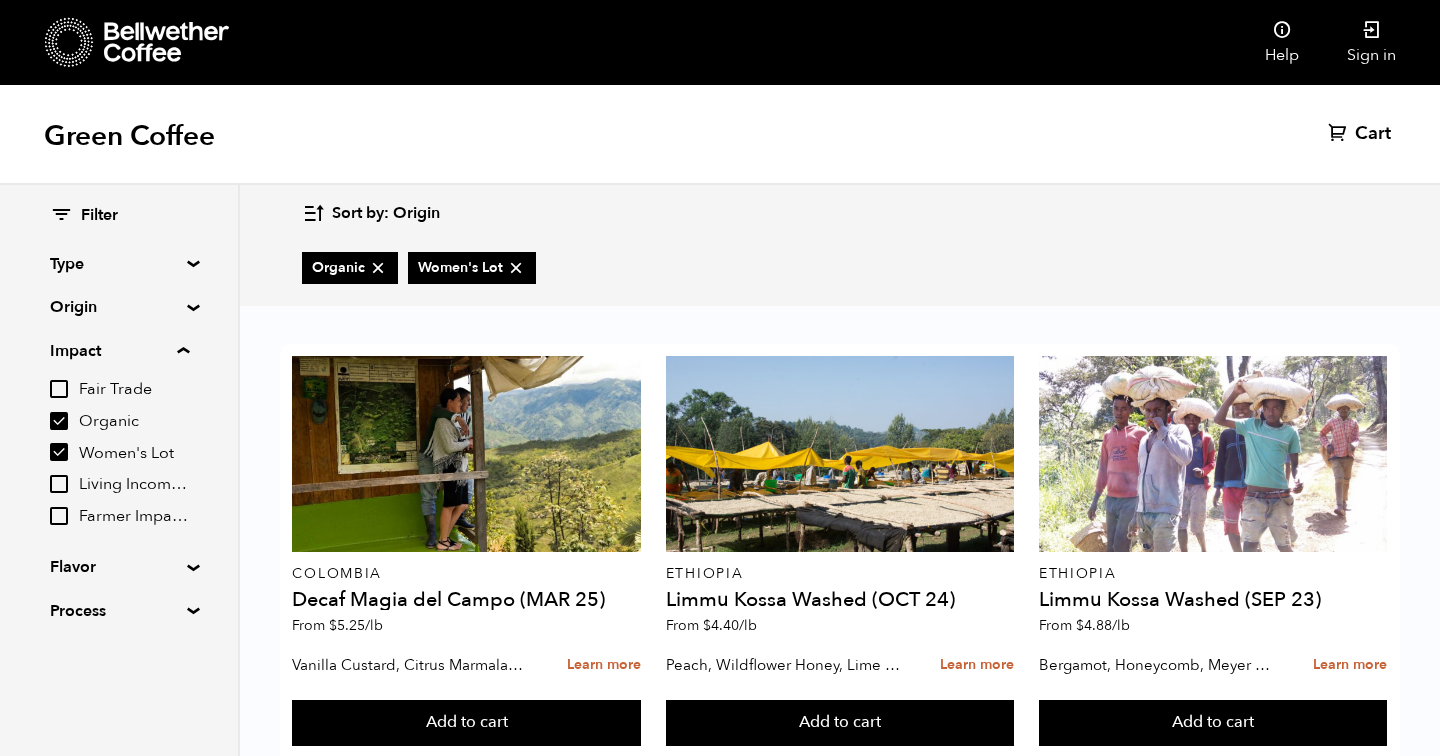 click on "Living Income Pricing" at bounding box center (59, 484) 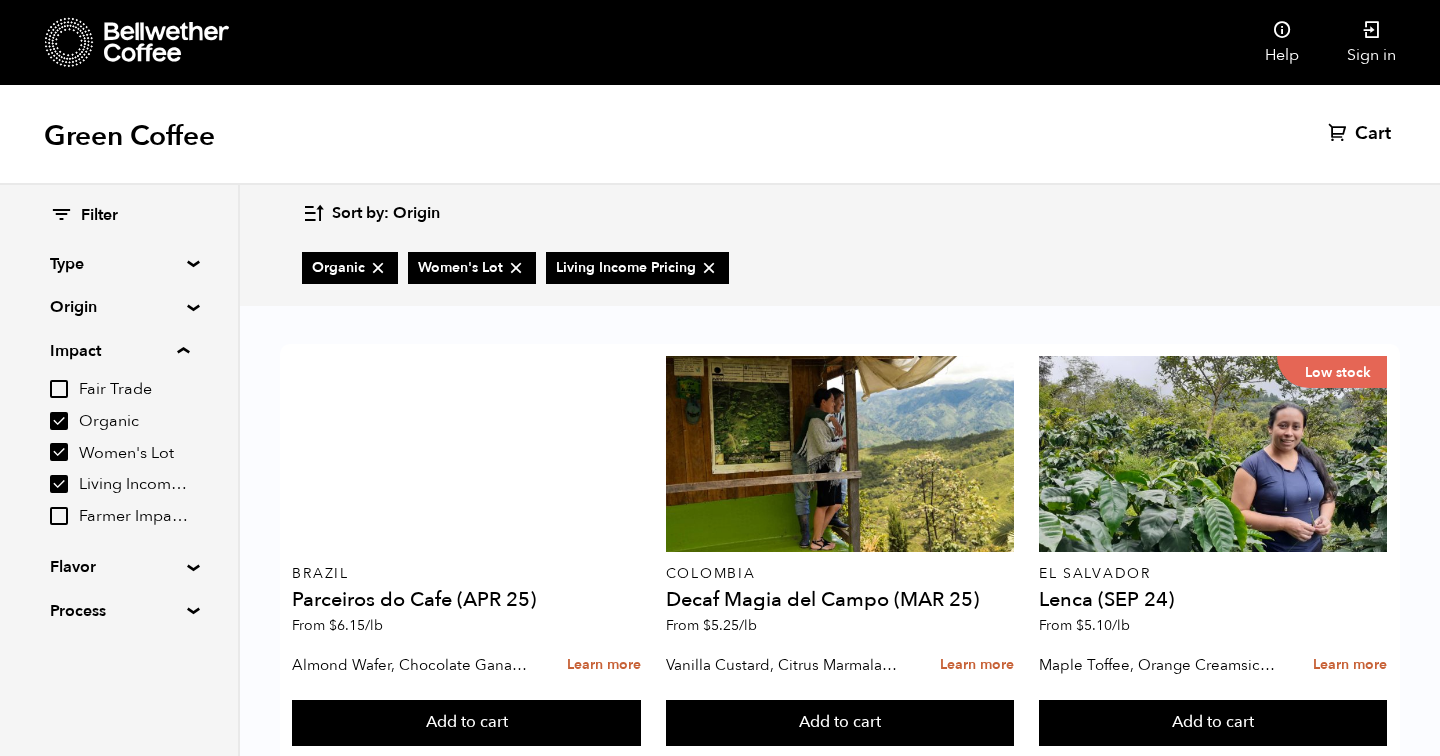 scroll, scrollTop: 138, scrollLeft: 0, axis: vertical 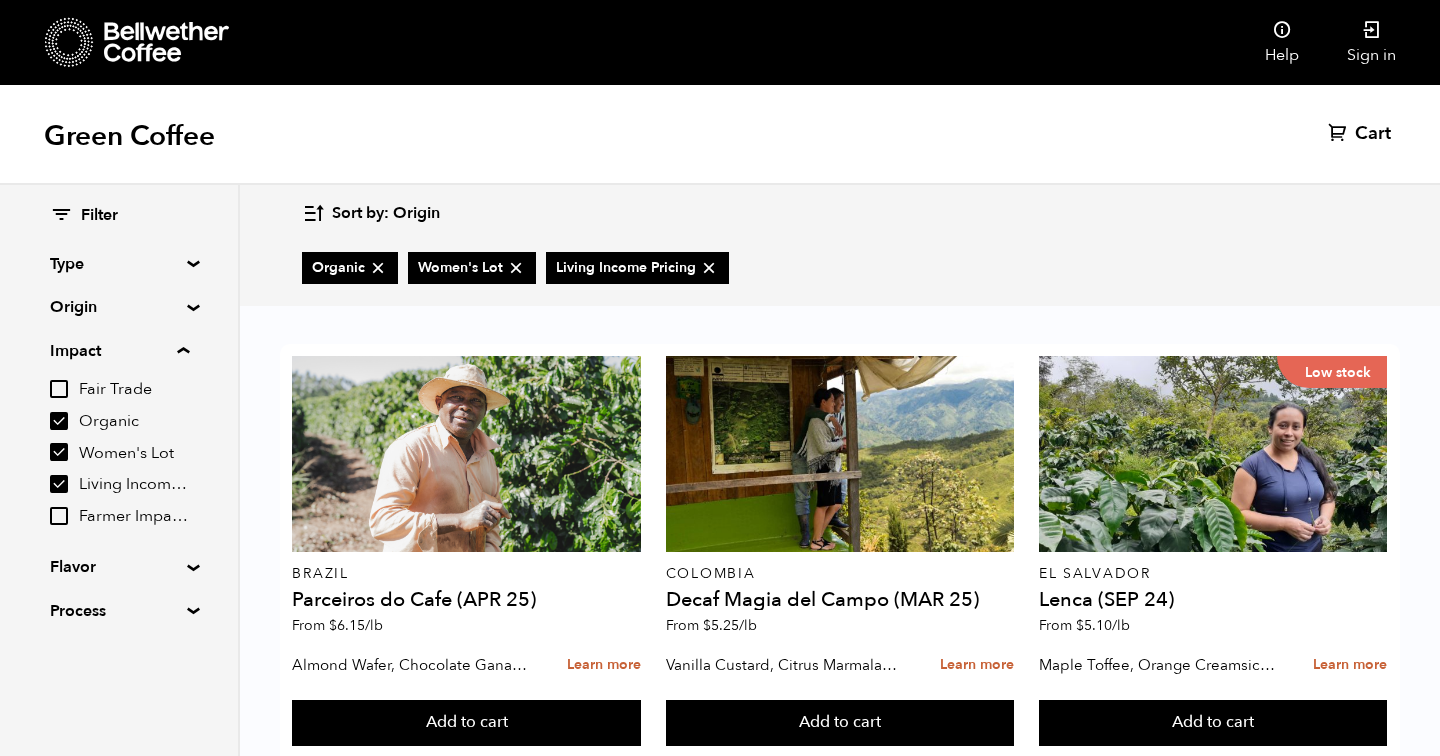 click on "Fair Trade" at bounding box center (59, 389) 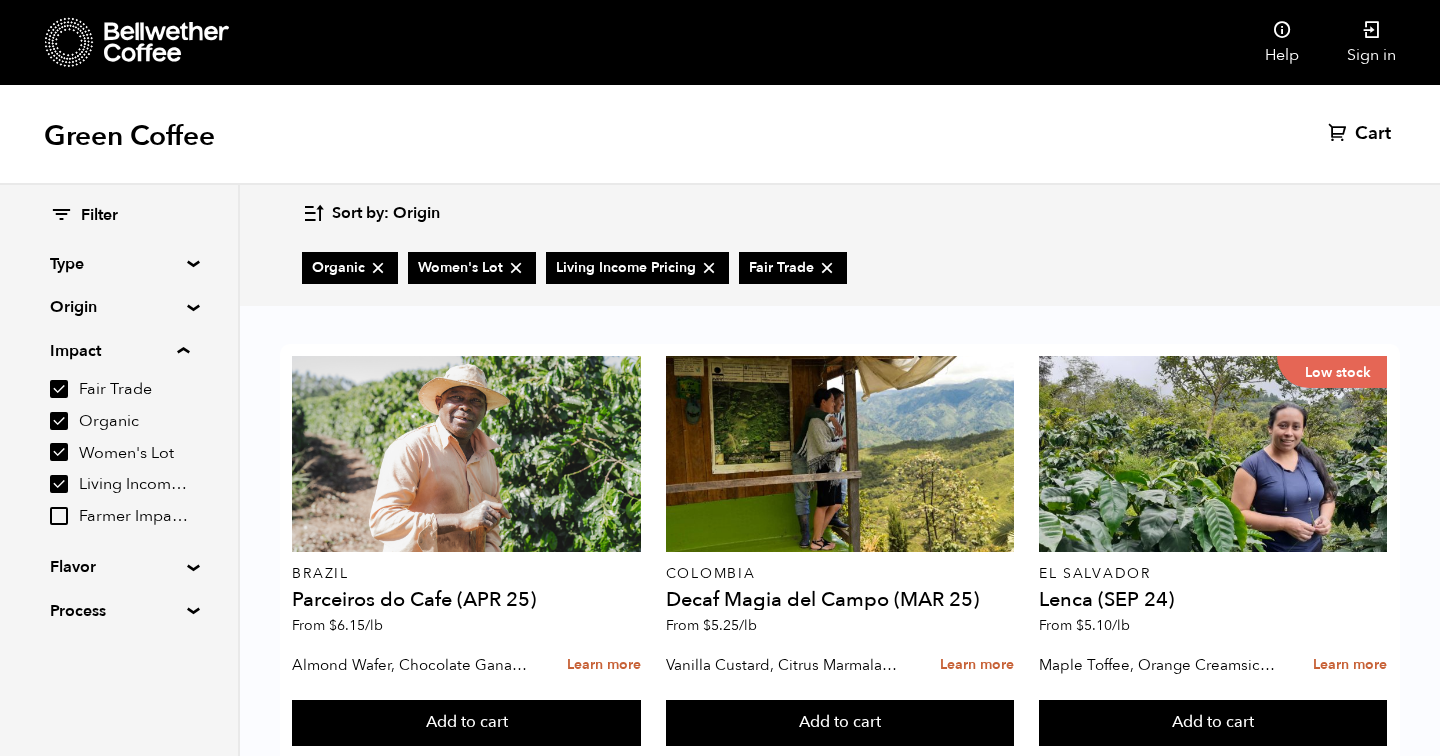scroll, scrollTop: 393, scrollLeft: 0, axis: vertical 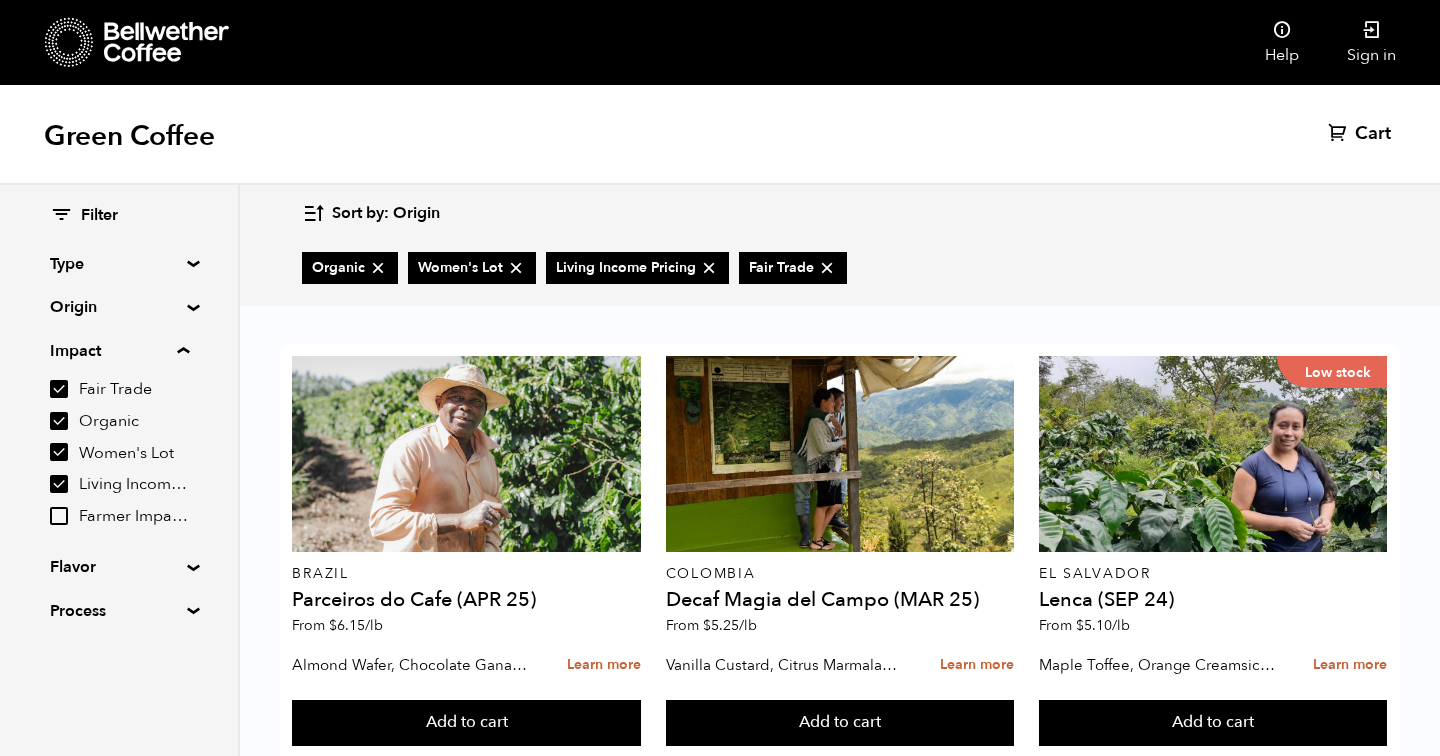 click on "Farmer Impact Fund" at bounding box center (59, 516) 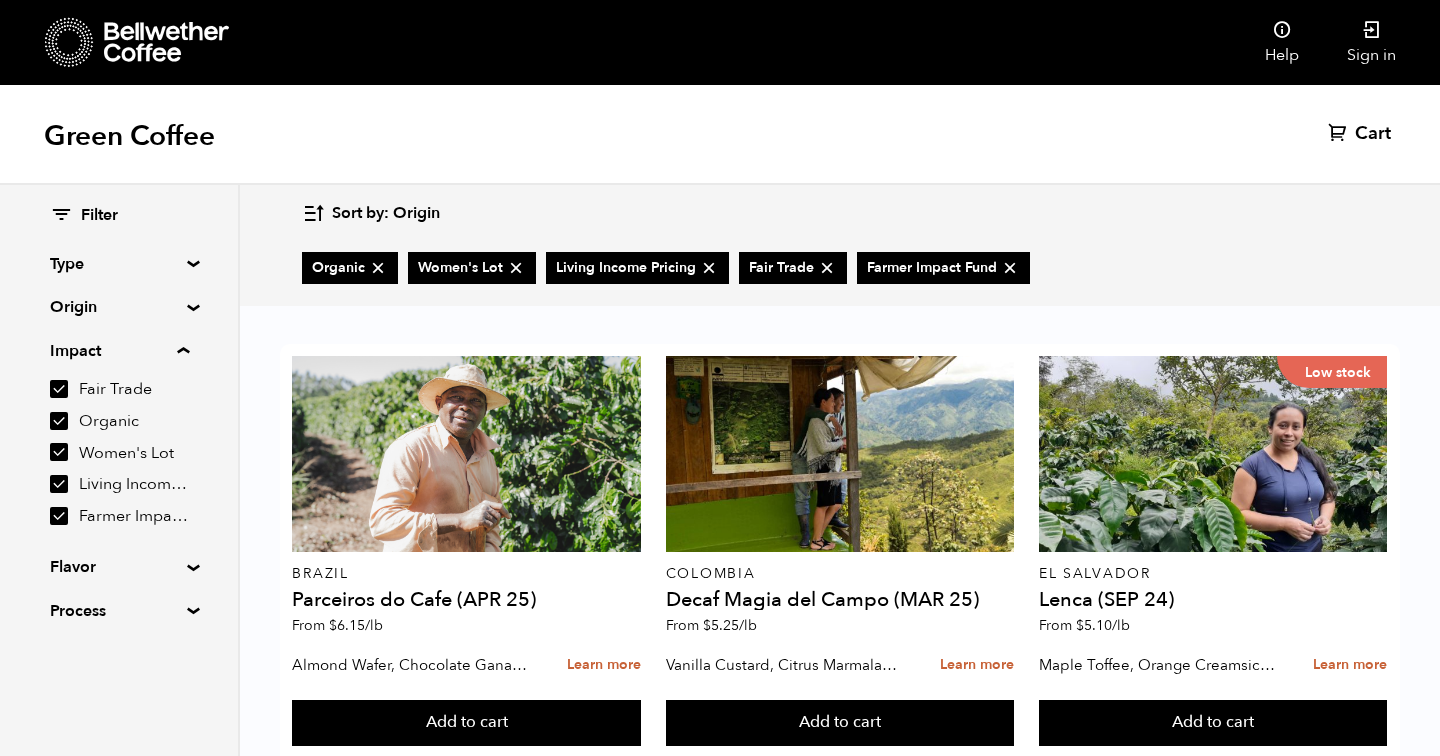scroll, scrollTop: 627, scrollLeft: 0, axis: vertical 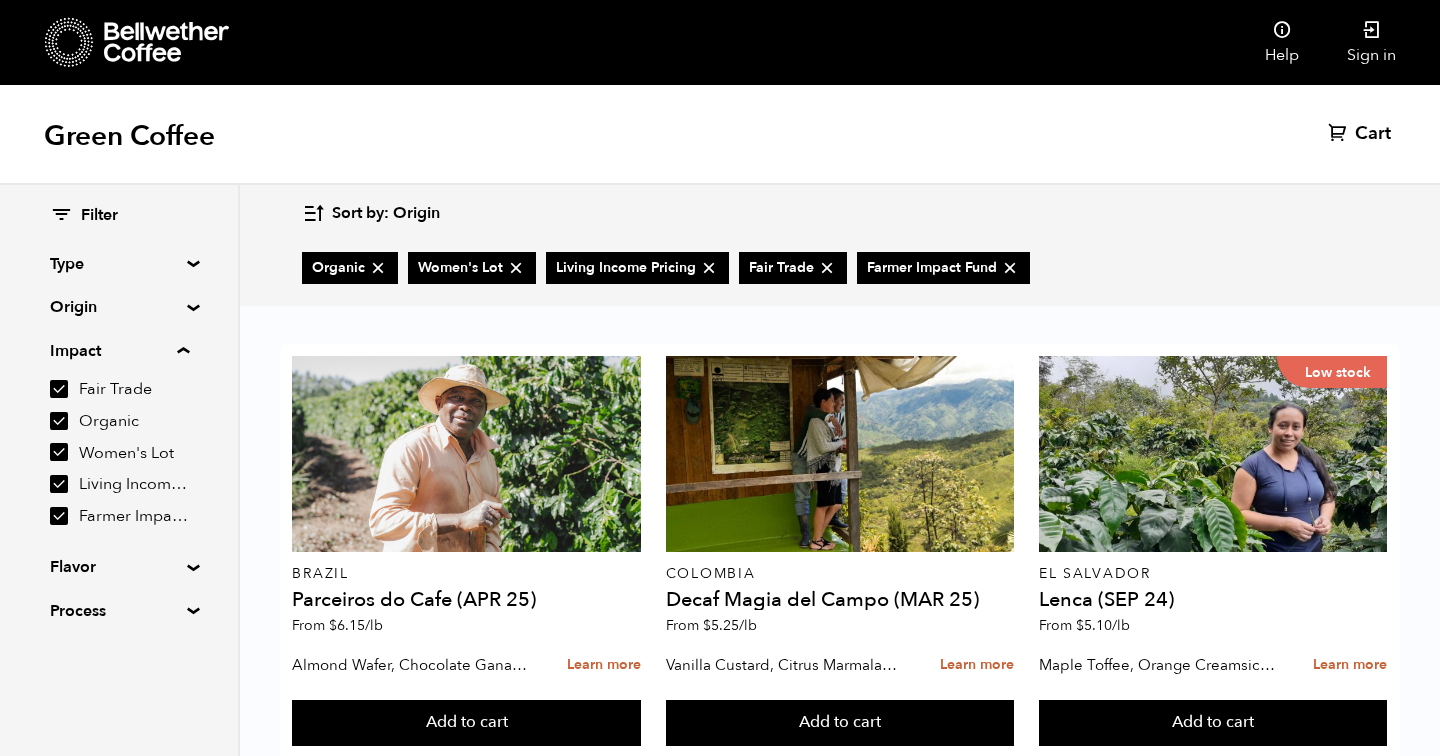 click on "Flavor" at bounding box center [119, 567] 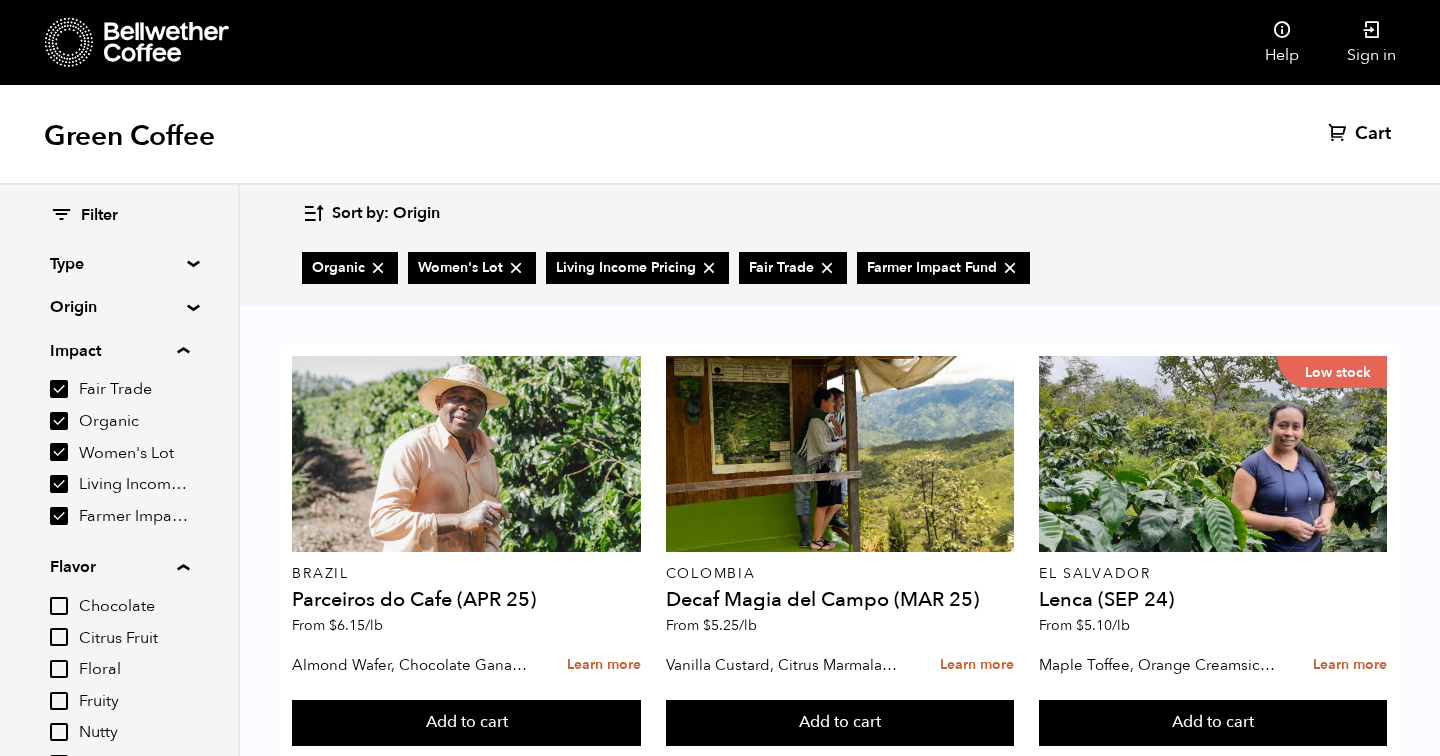 scroll, scrollTop: 889, scrollLeft: 0, axis: vertical 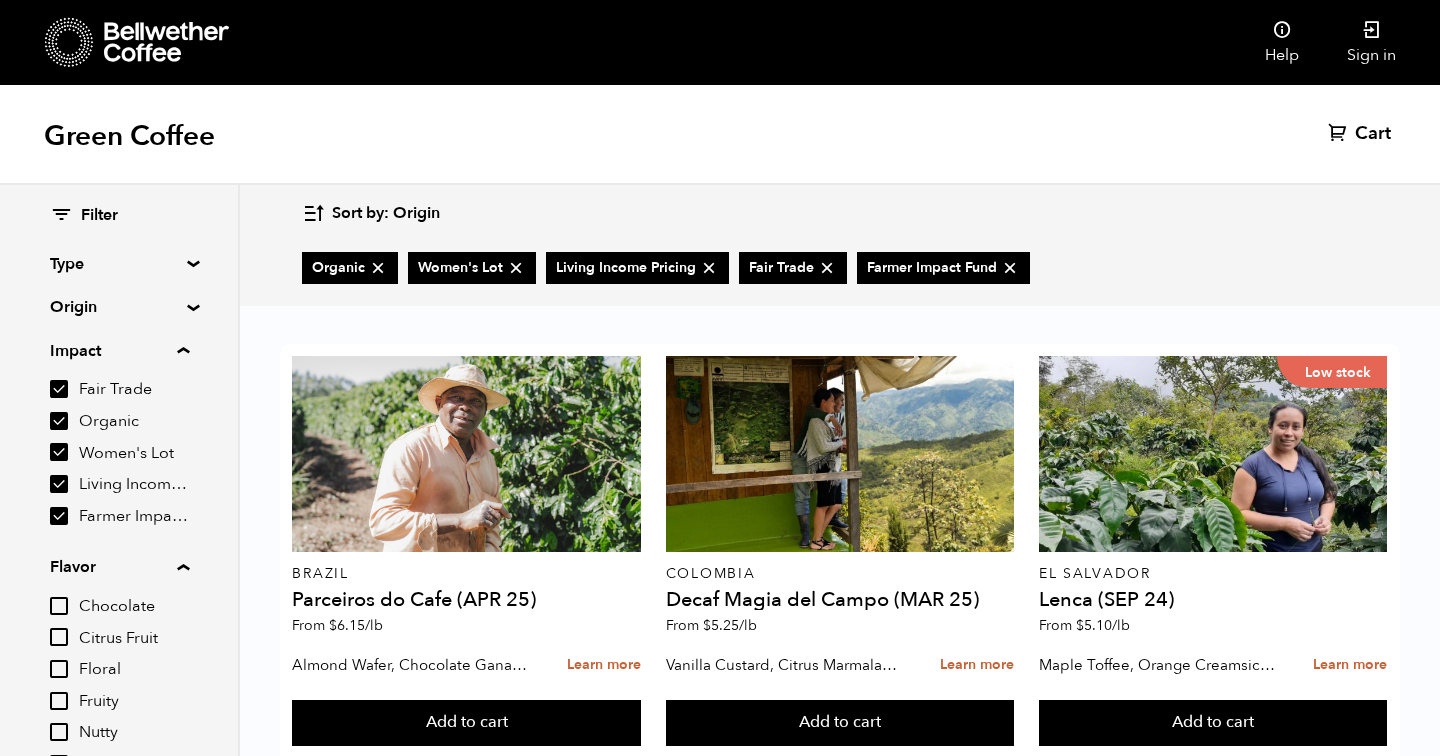 click on "Learn more" at bounding box center (1350, 1494) 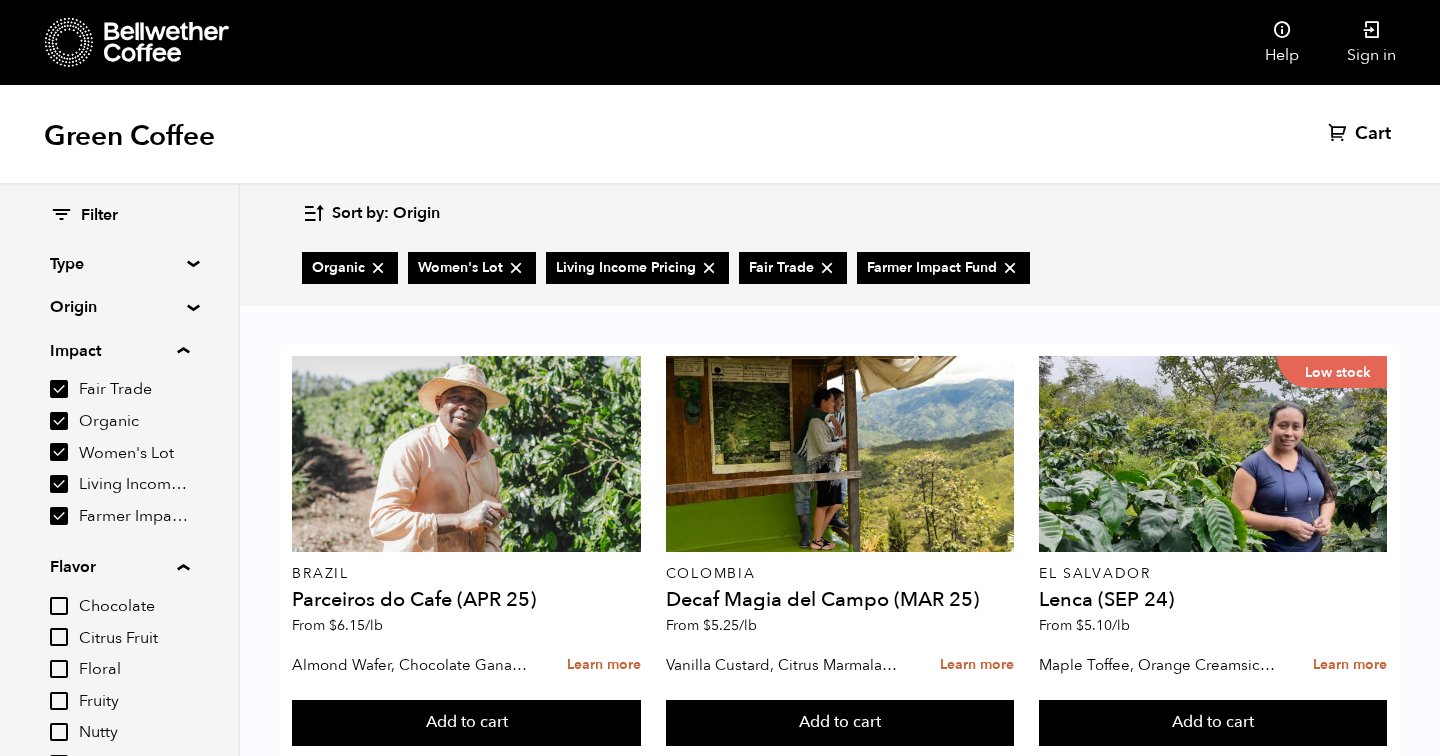 scroll, scrollTop: 421, scrollLeft: 0, axis: vertical 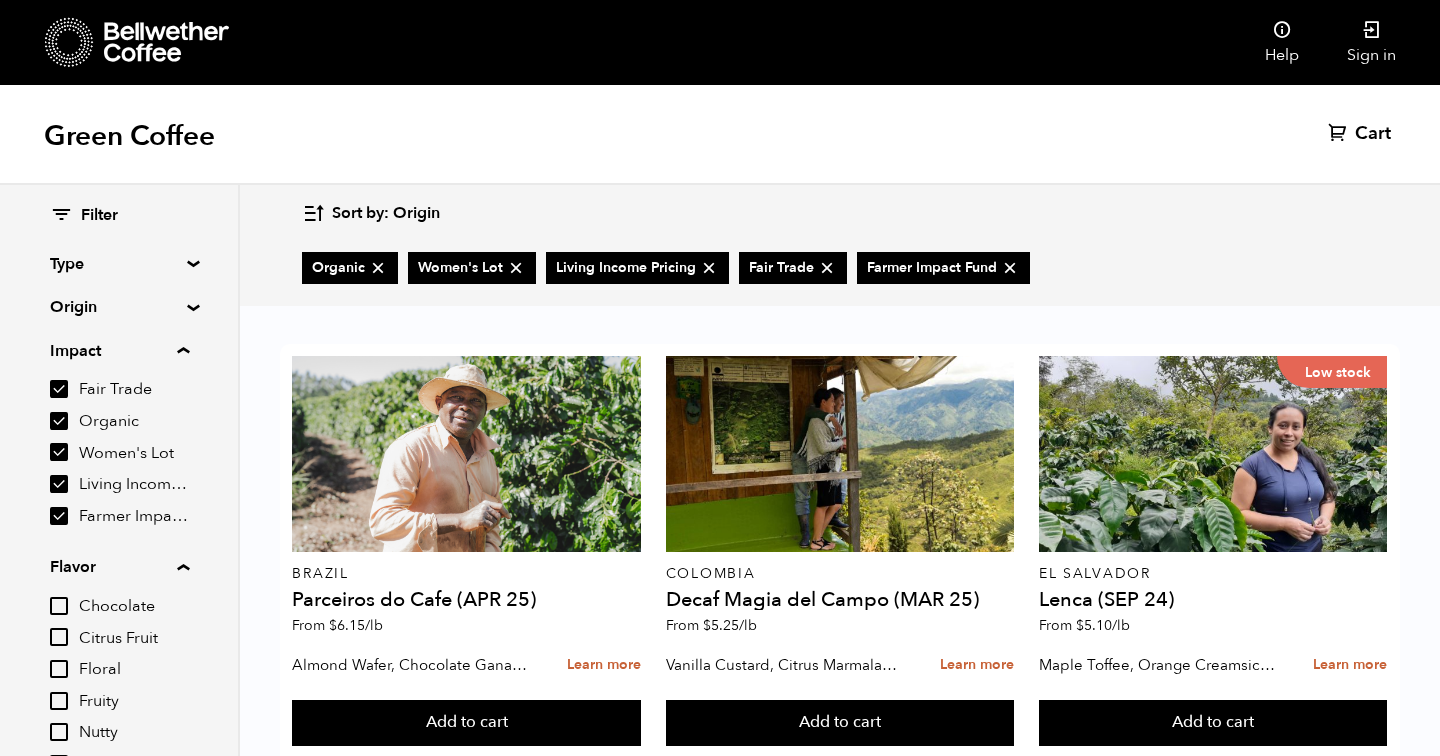click on "Learn more" at bounding box center [1350, 1080] 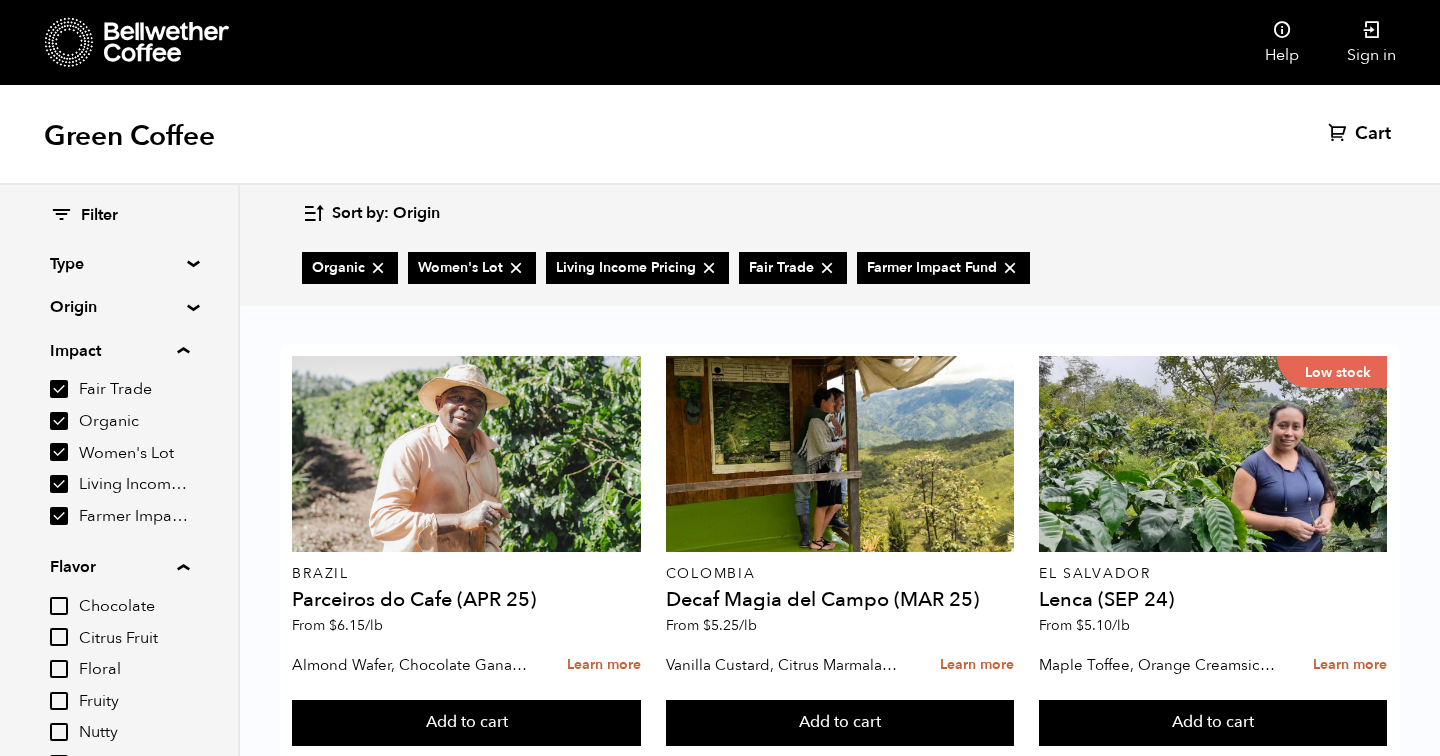 scroll, scrollTop: 1084, scrollLeft: 0, axis: vertical 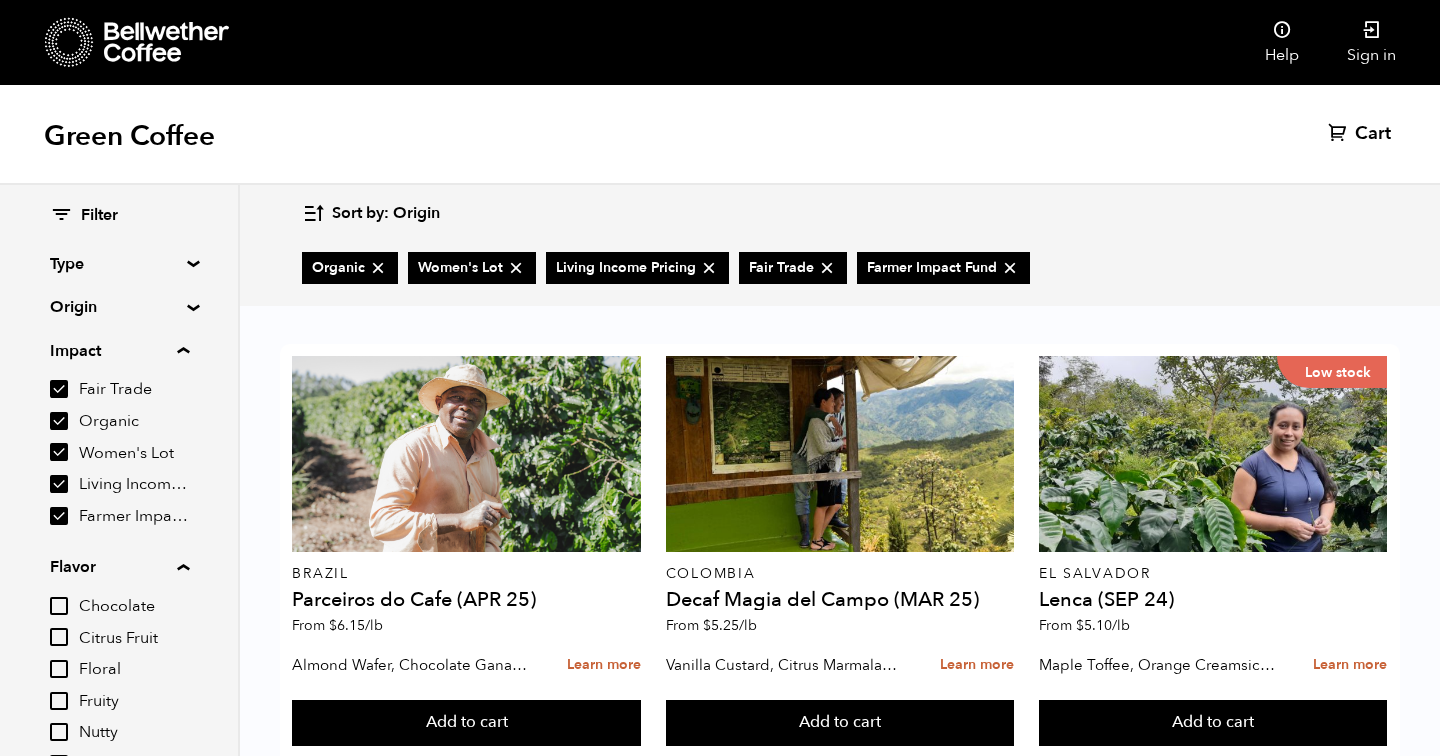click on "Chocolate" at bounding box center (59, 606) 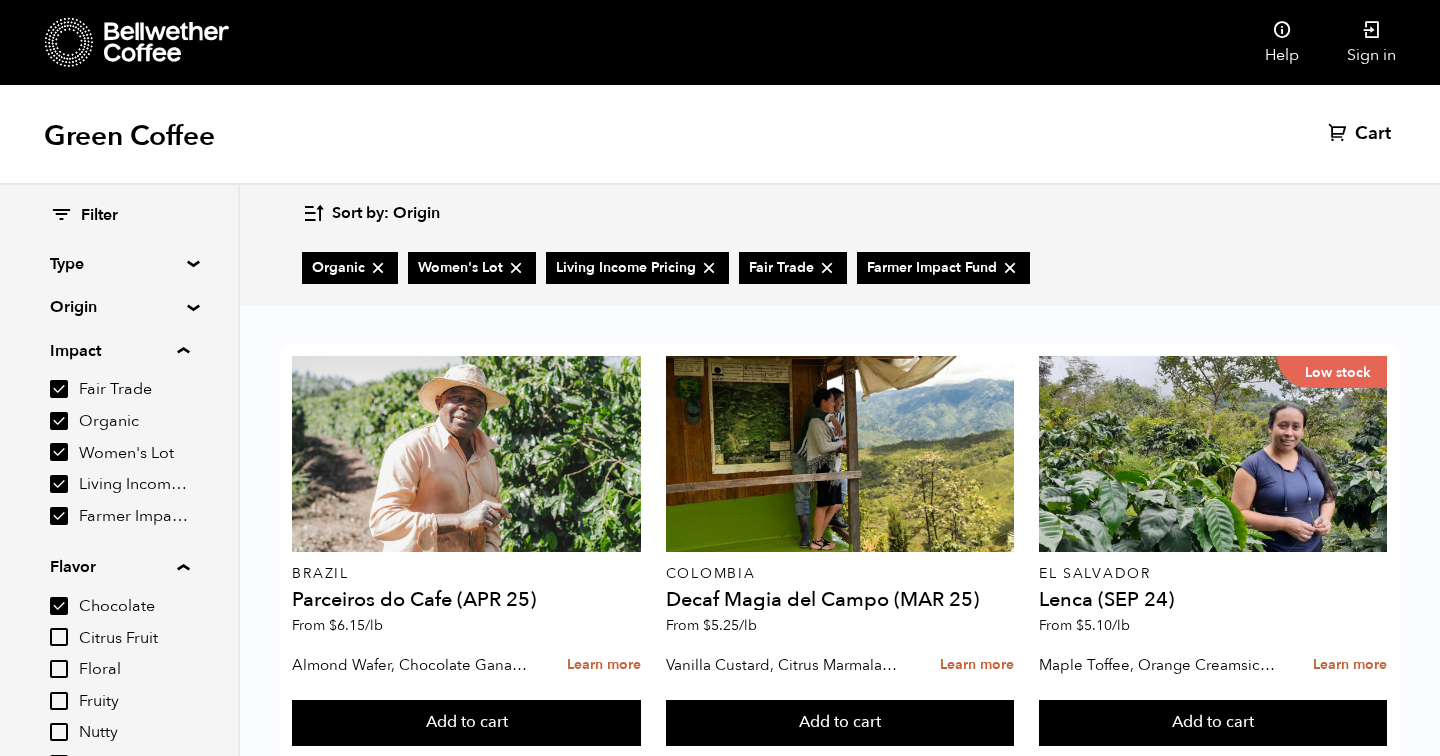 scroll, scrollTop: 881, scrollLeft: 0, axis: vertical 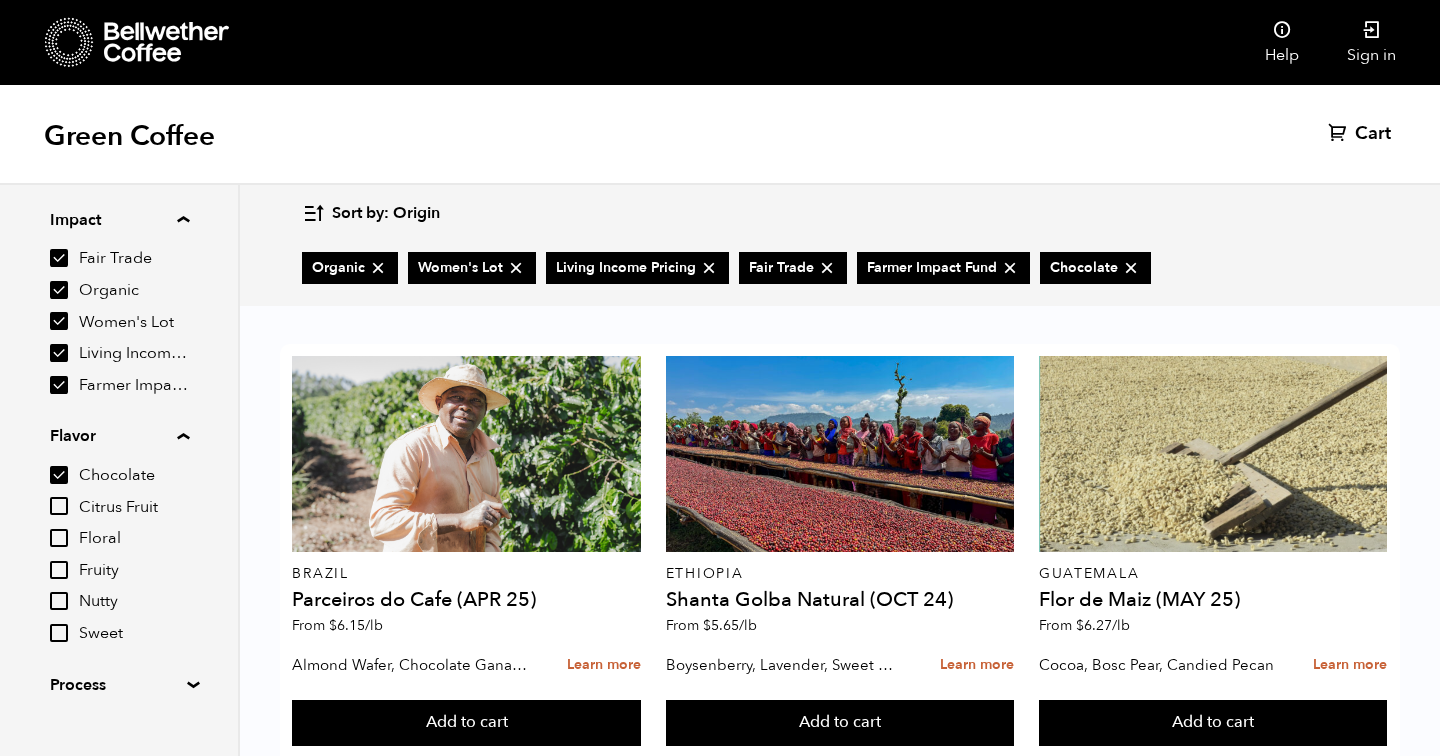 click on "Sweet" at bounding box center [59, 633] 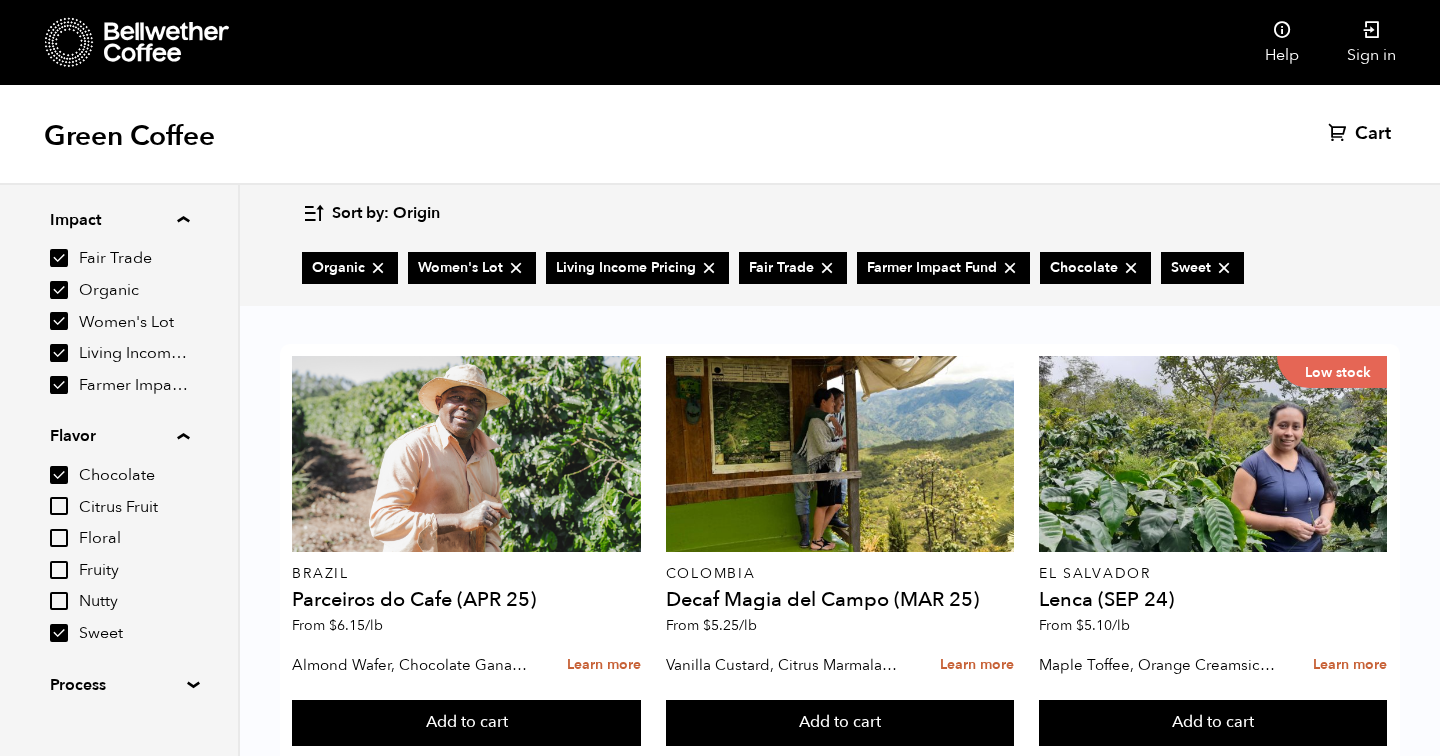 click on "Sweet" at bounding box center [59, 633] 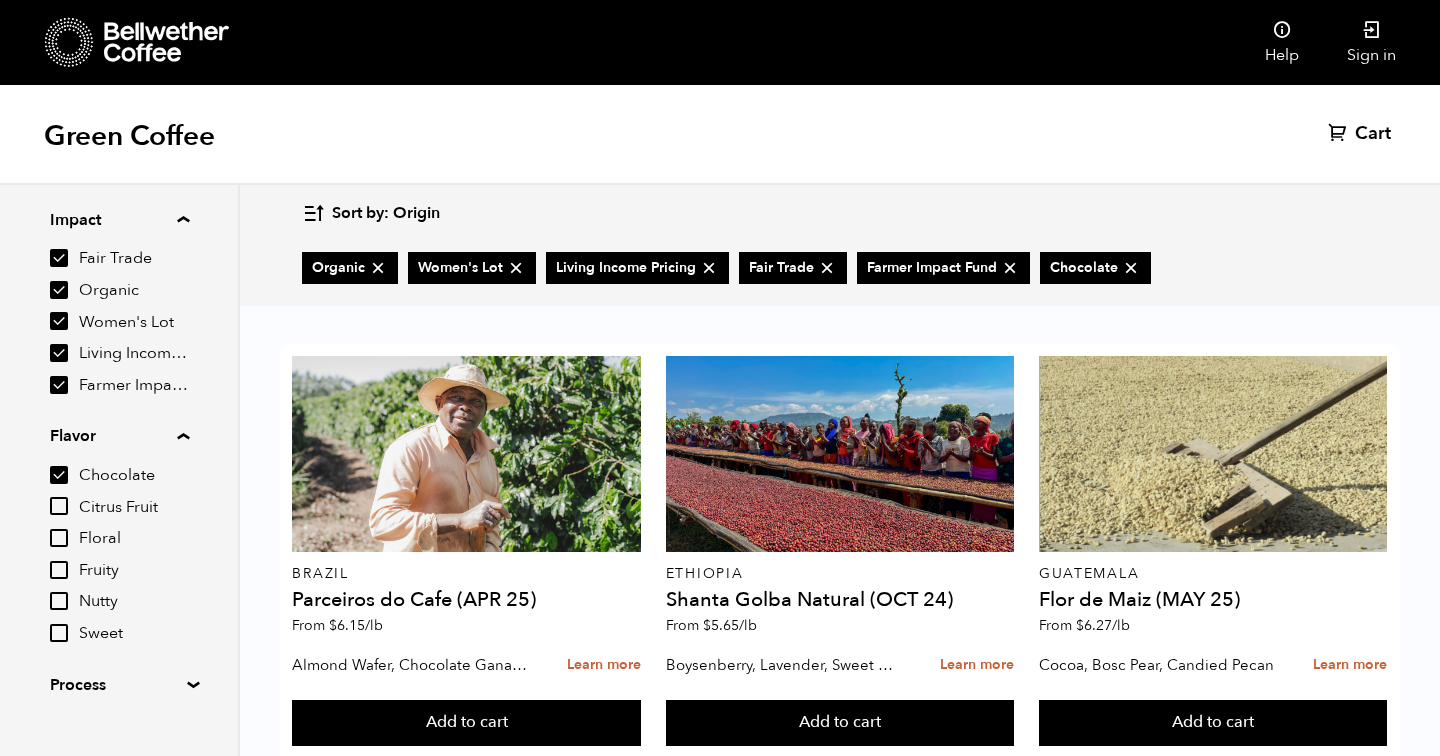 scroll, scrollTop: 739, scrollLeft: 0, axis: vertical 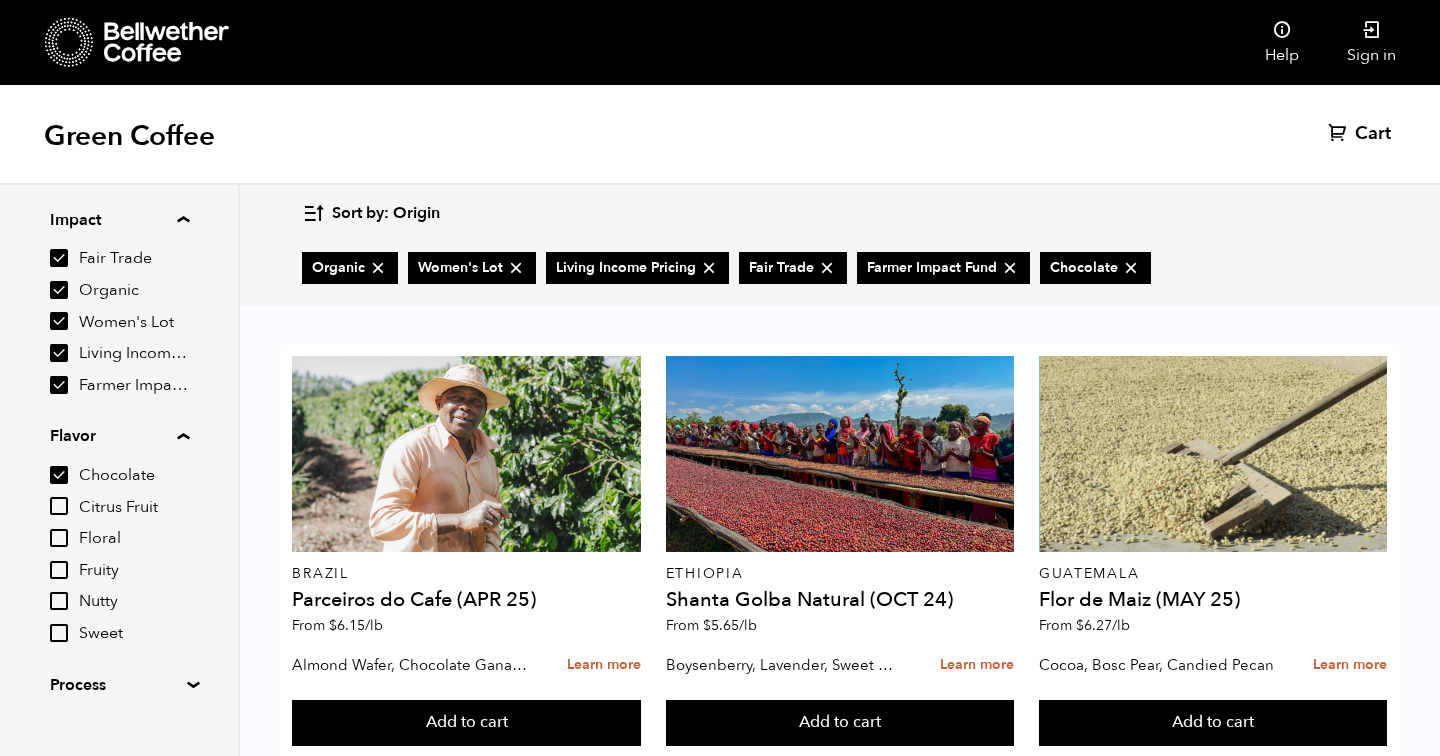click on "Chocolate" at bounding box center (59, 475) 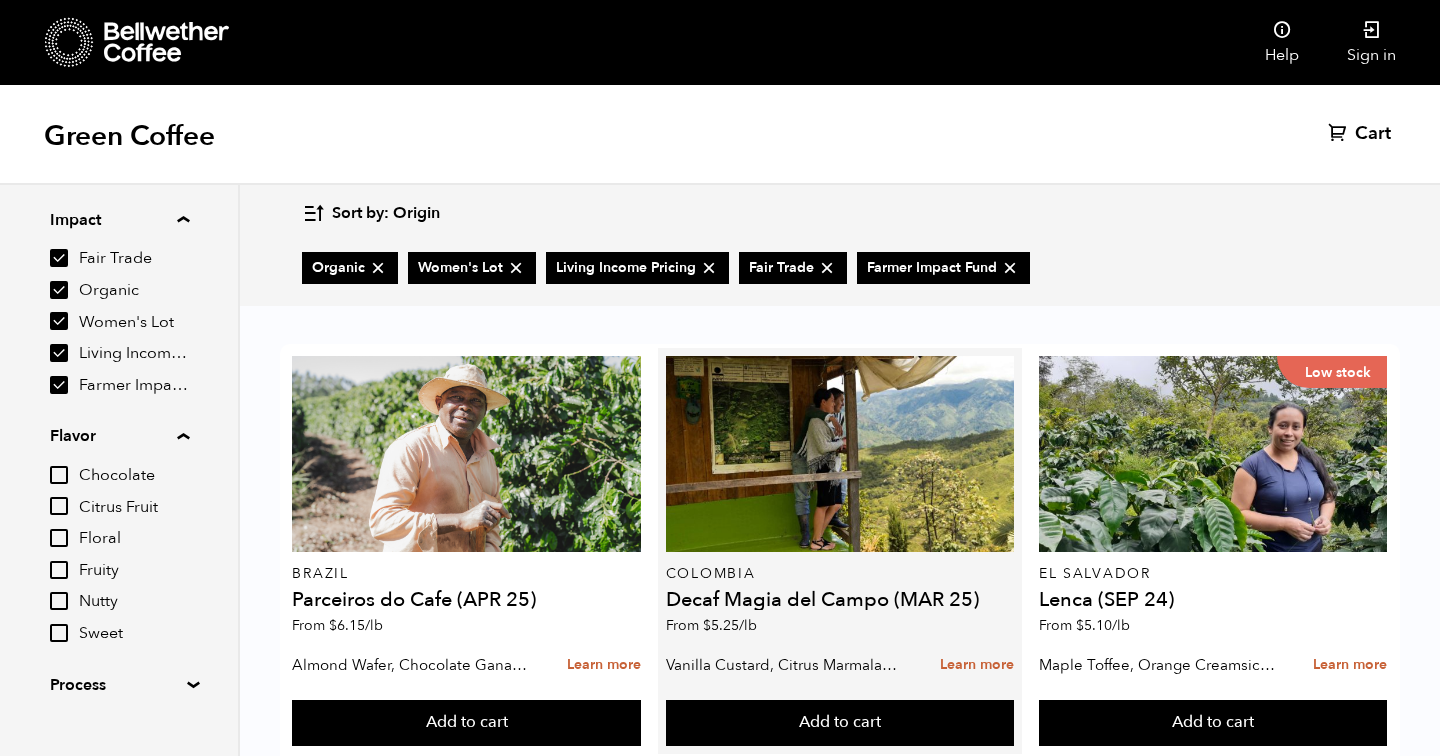 scroll, scrollTop: 1248, scrollLeft: 0, axis: vertical 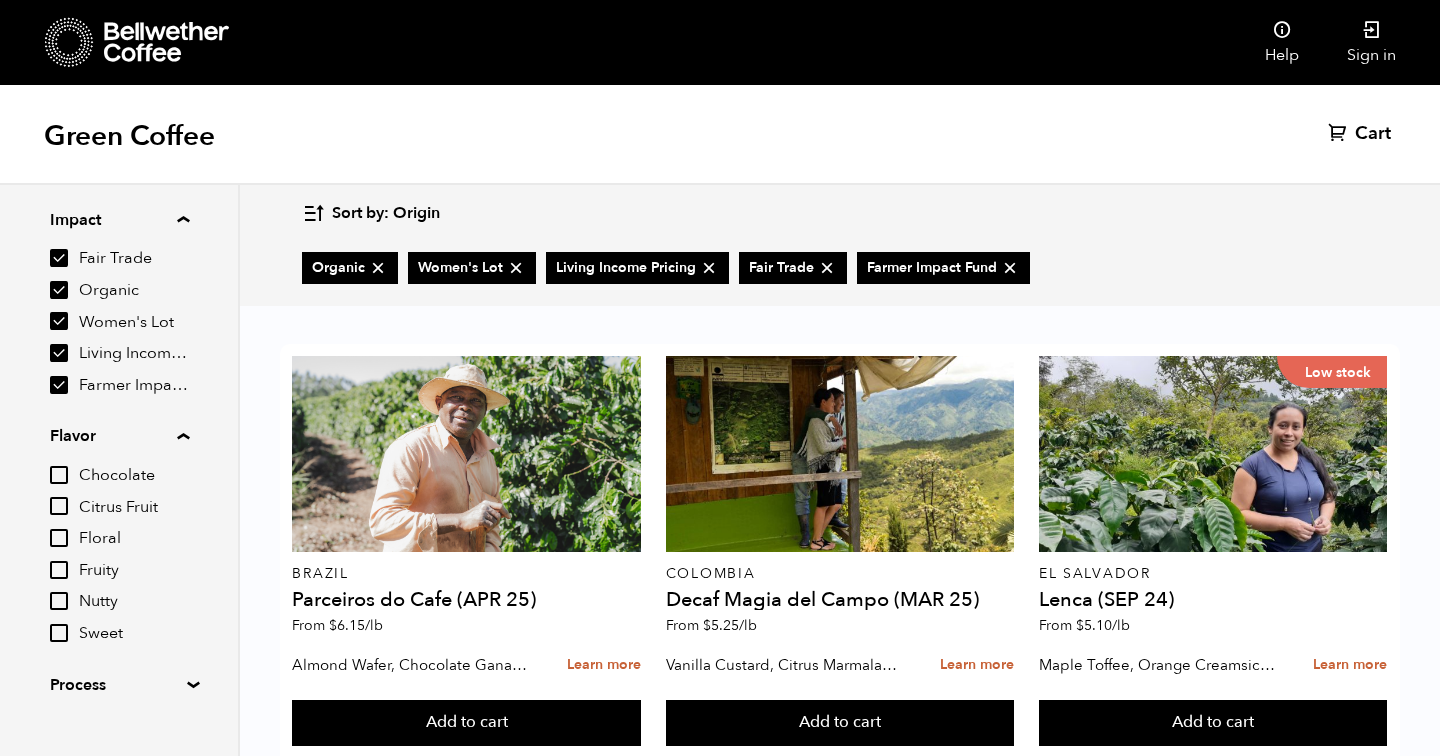 click on "Low stock" at bounding box center (840, 1698) 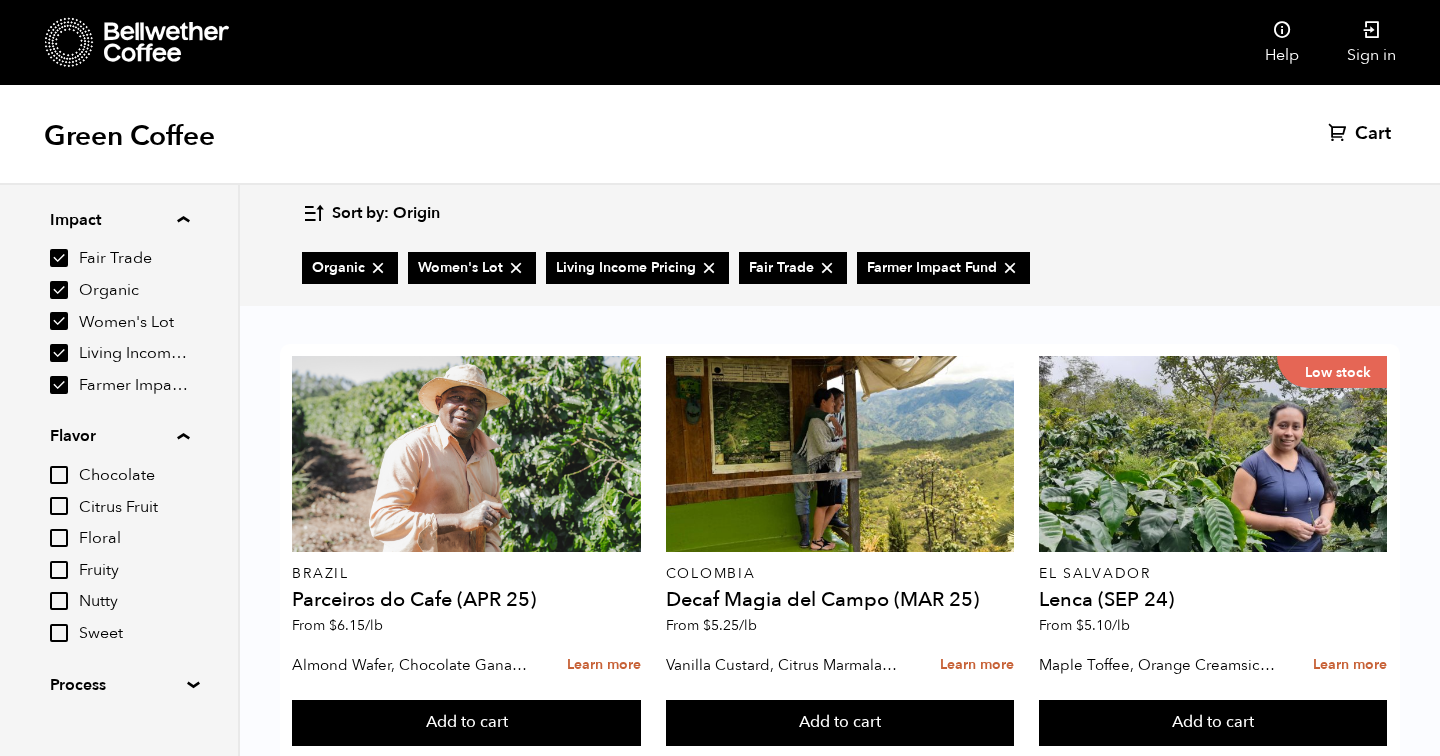 scroll, scrollTop: 217, scrollLeft: 0, axis: vertical 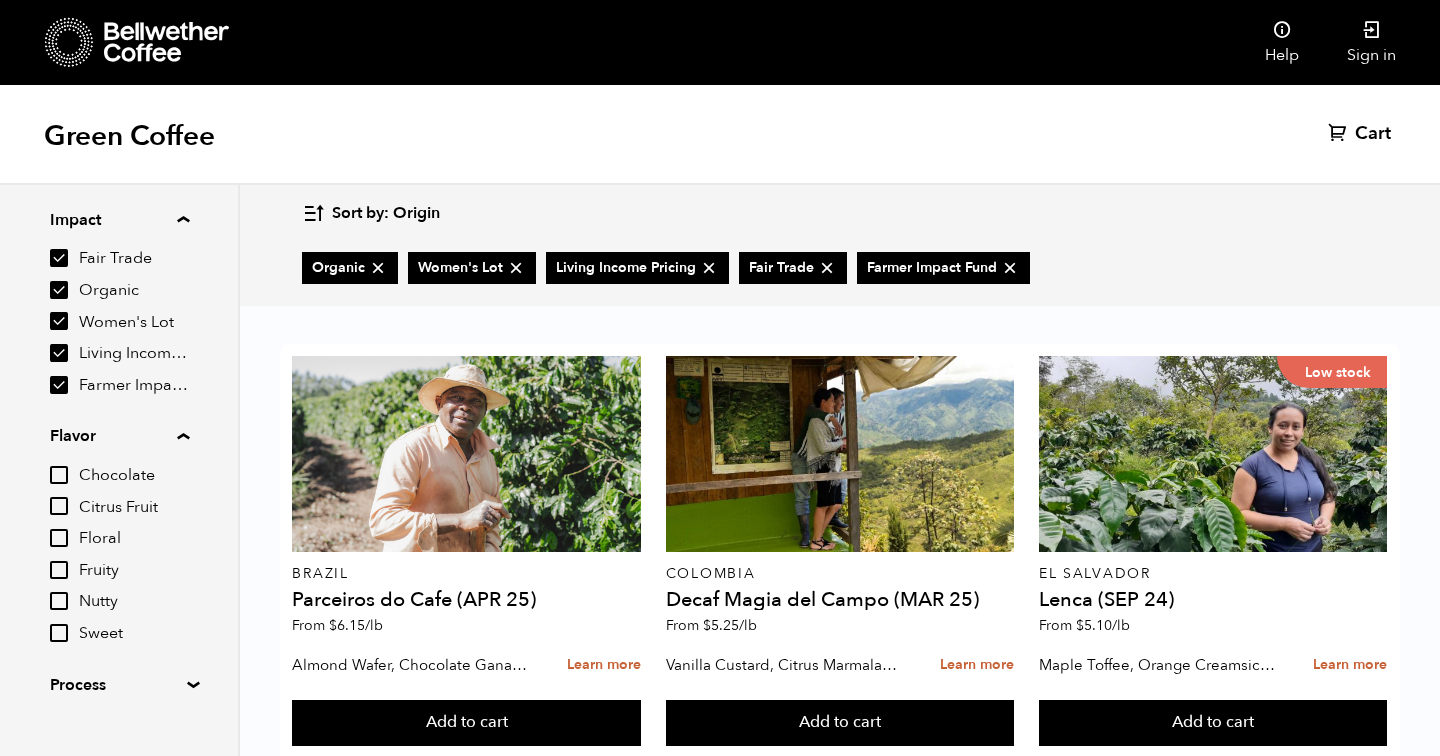 click at bounding box center (466, 869) 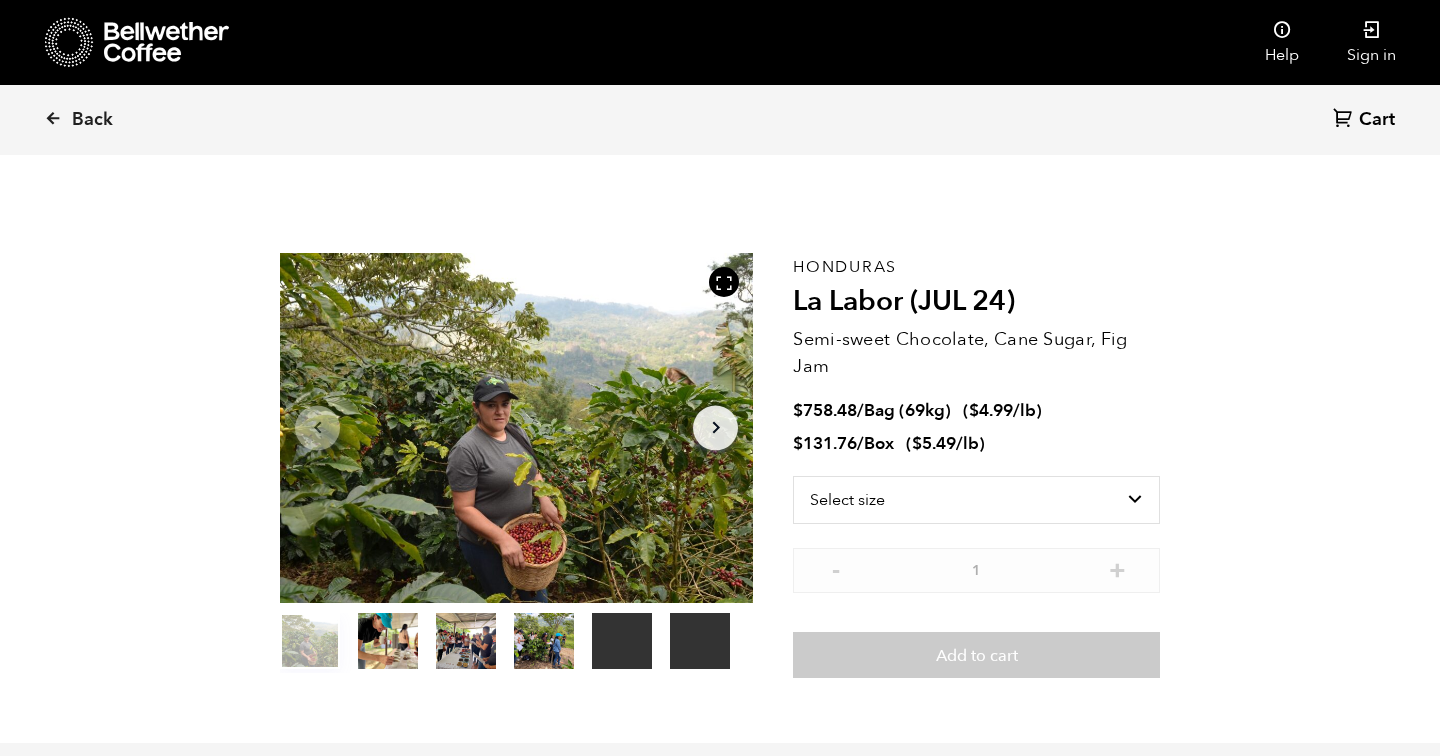 scroll, scrollTop: 0, scrollLeft: 0, axis: both 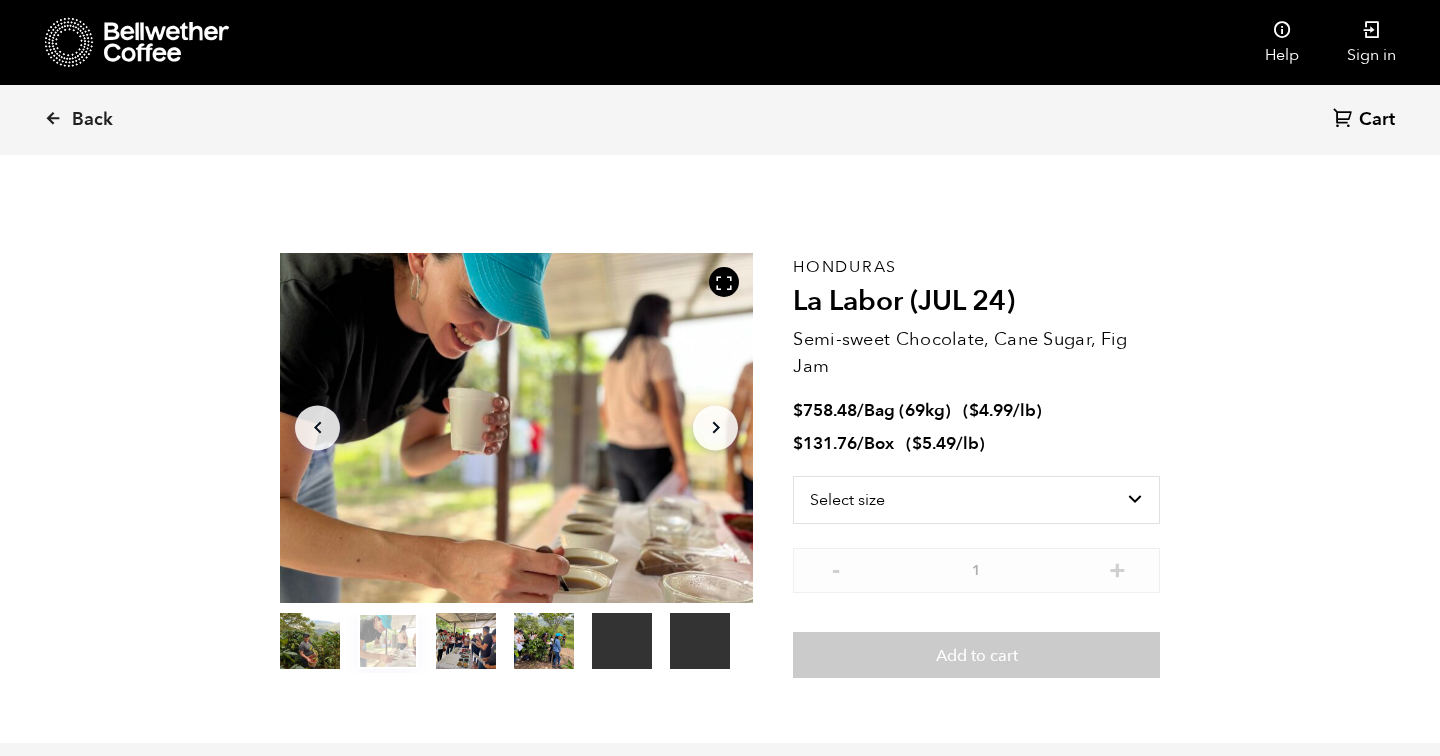 click on "Arrow Right" 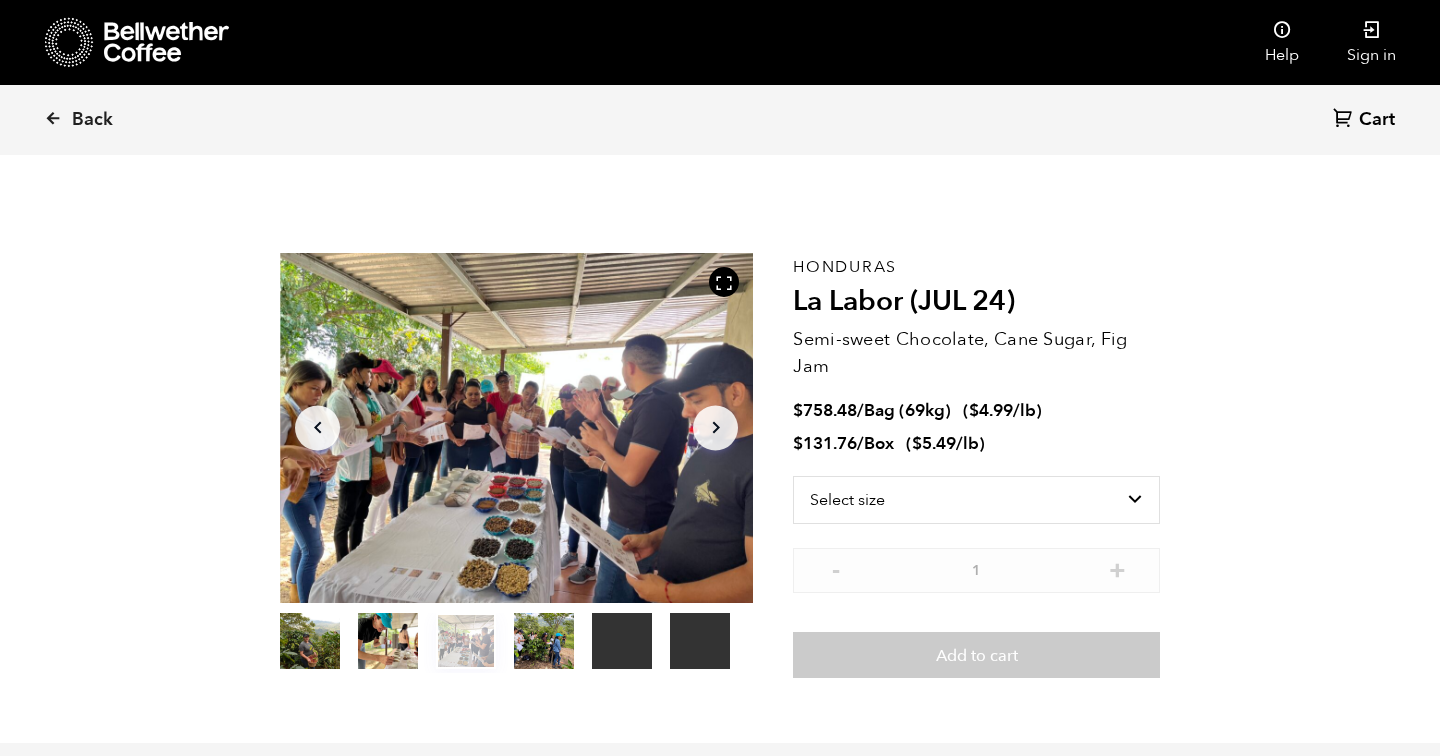 click on "Arrow Right" 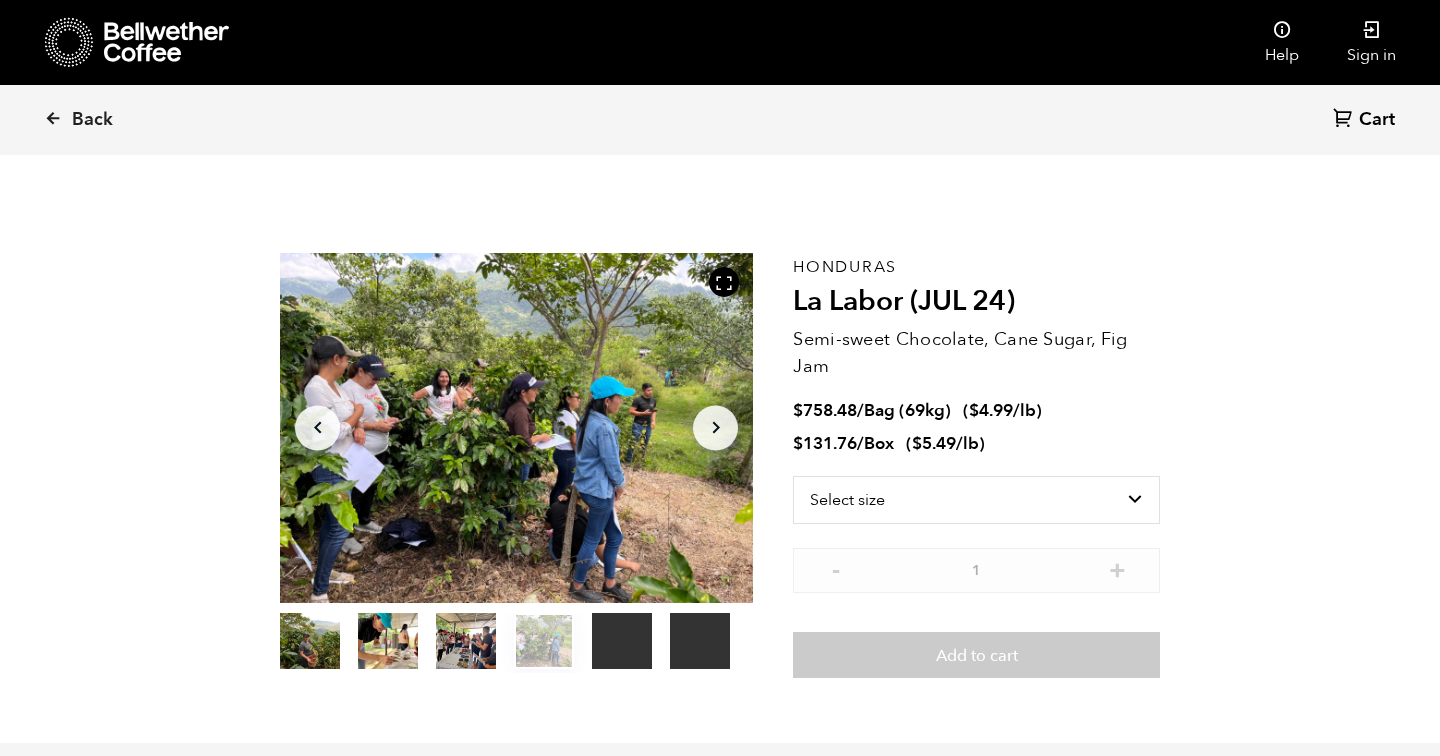 click on "Arrow Right" 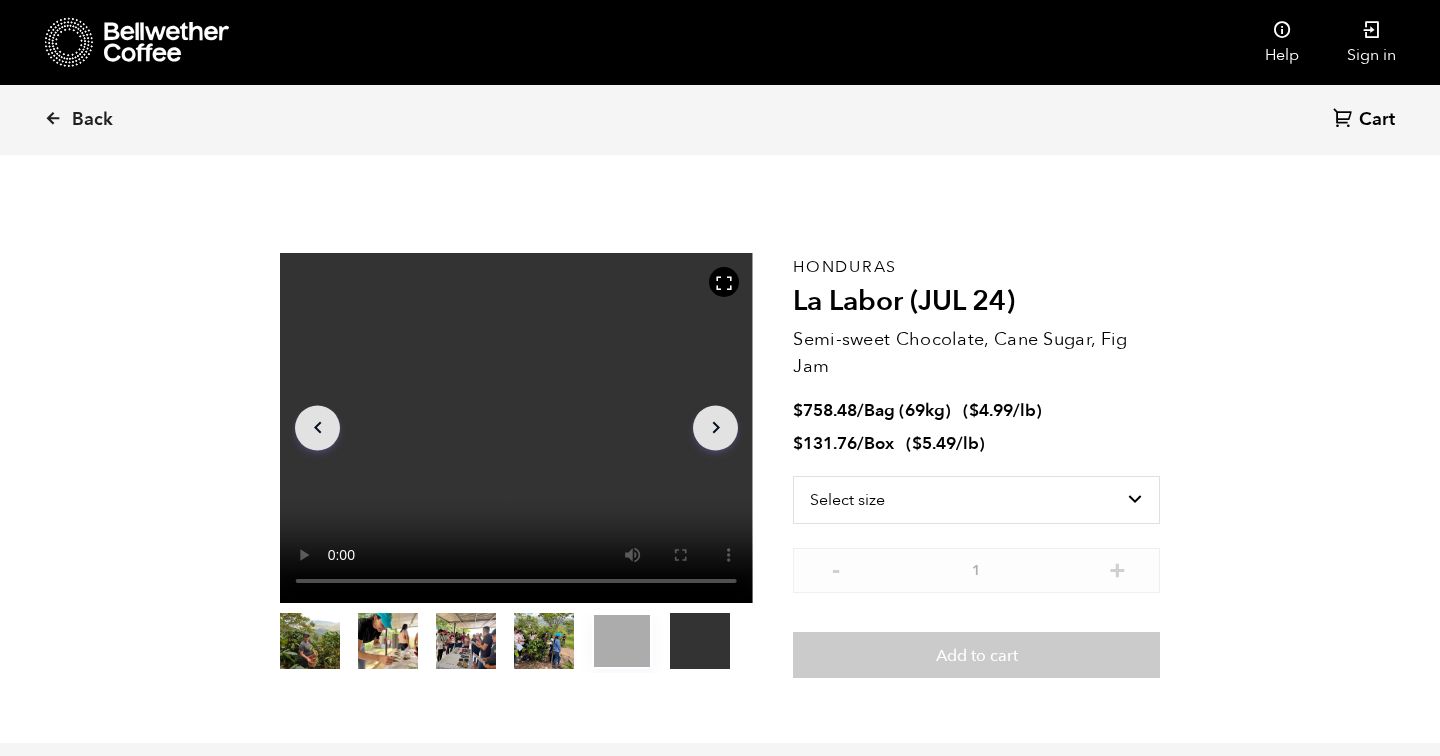 click on "Arrow Right" 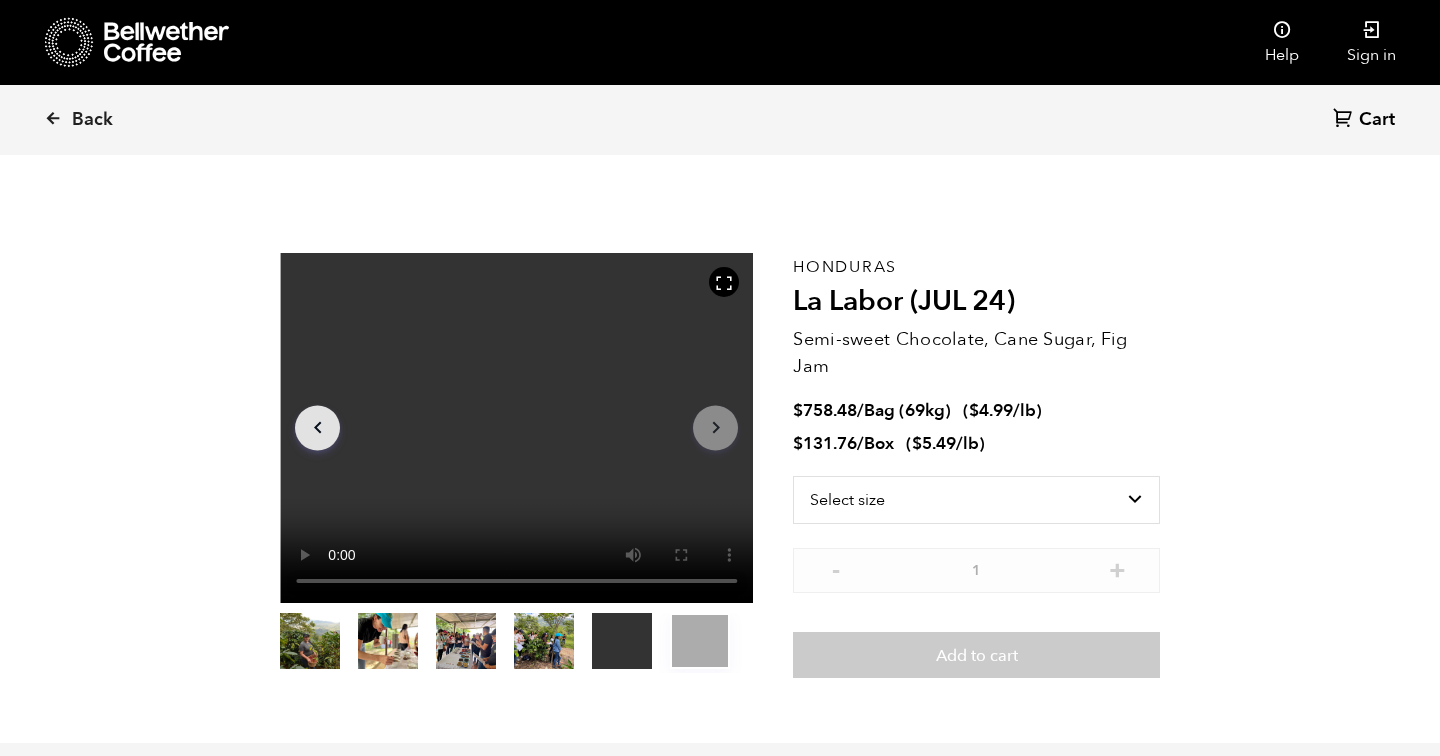 click on "Arrow Left" 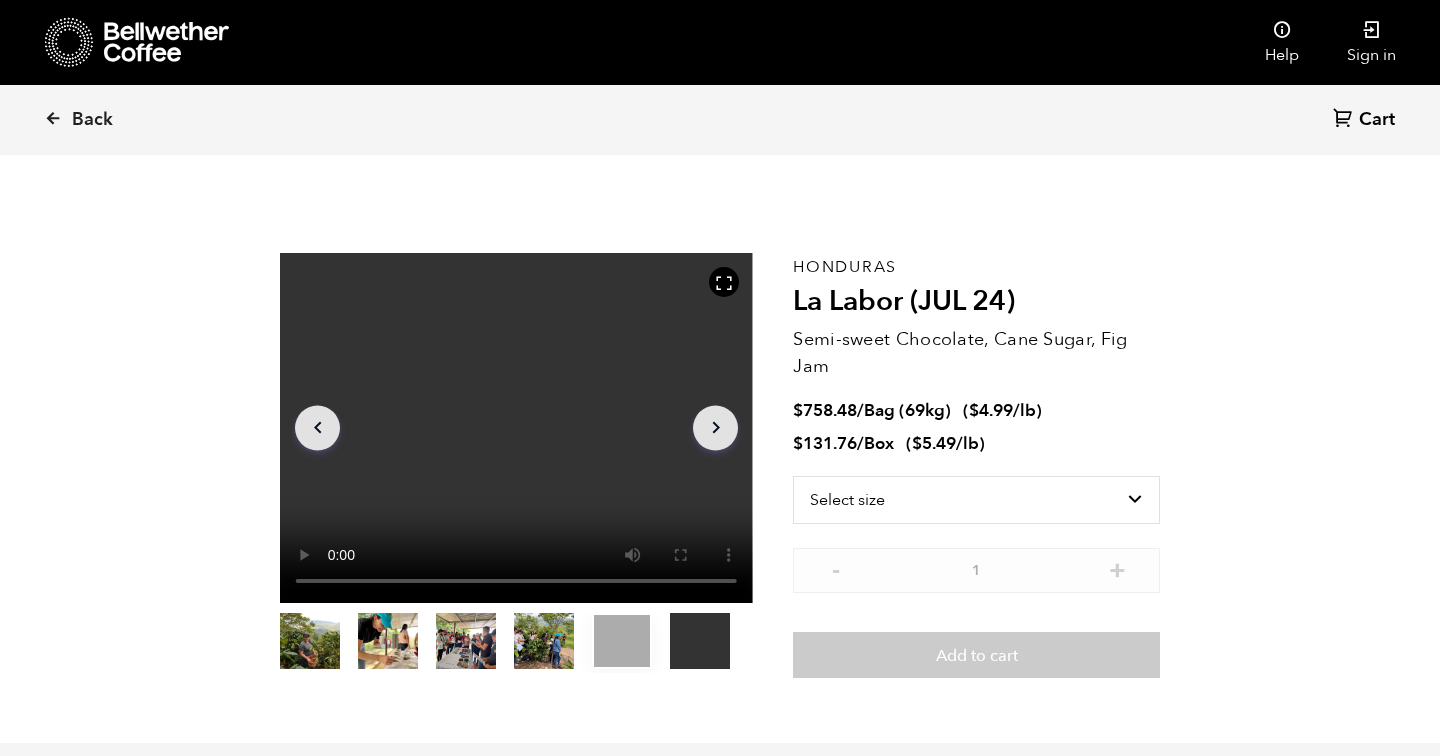click on "Arrow Right" 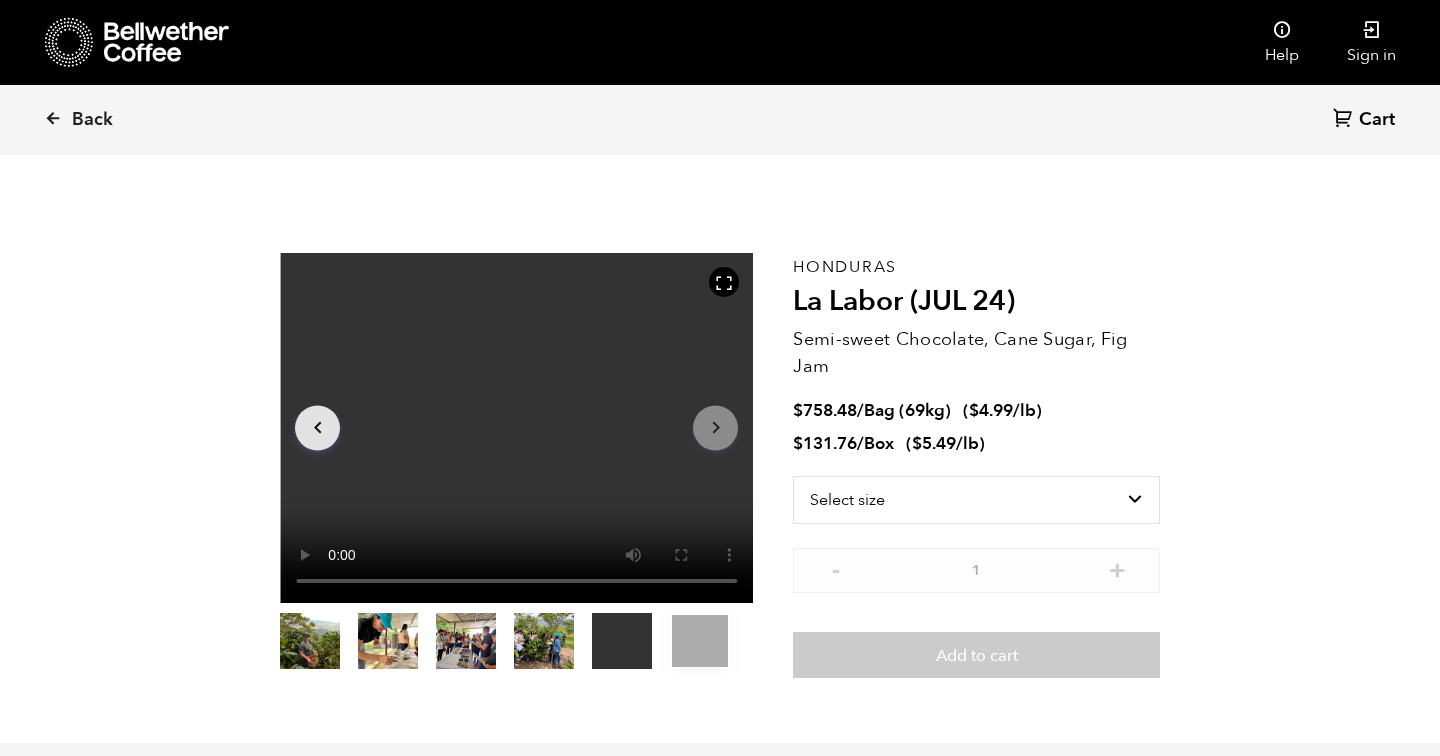 click on "Arrow Right" 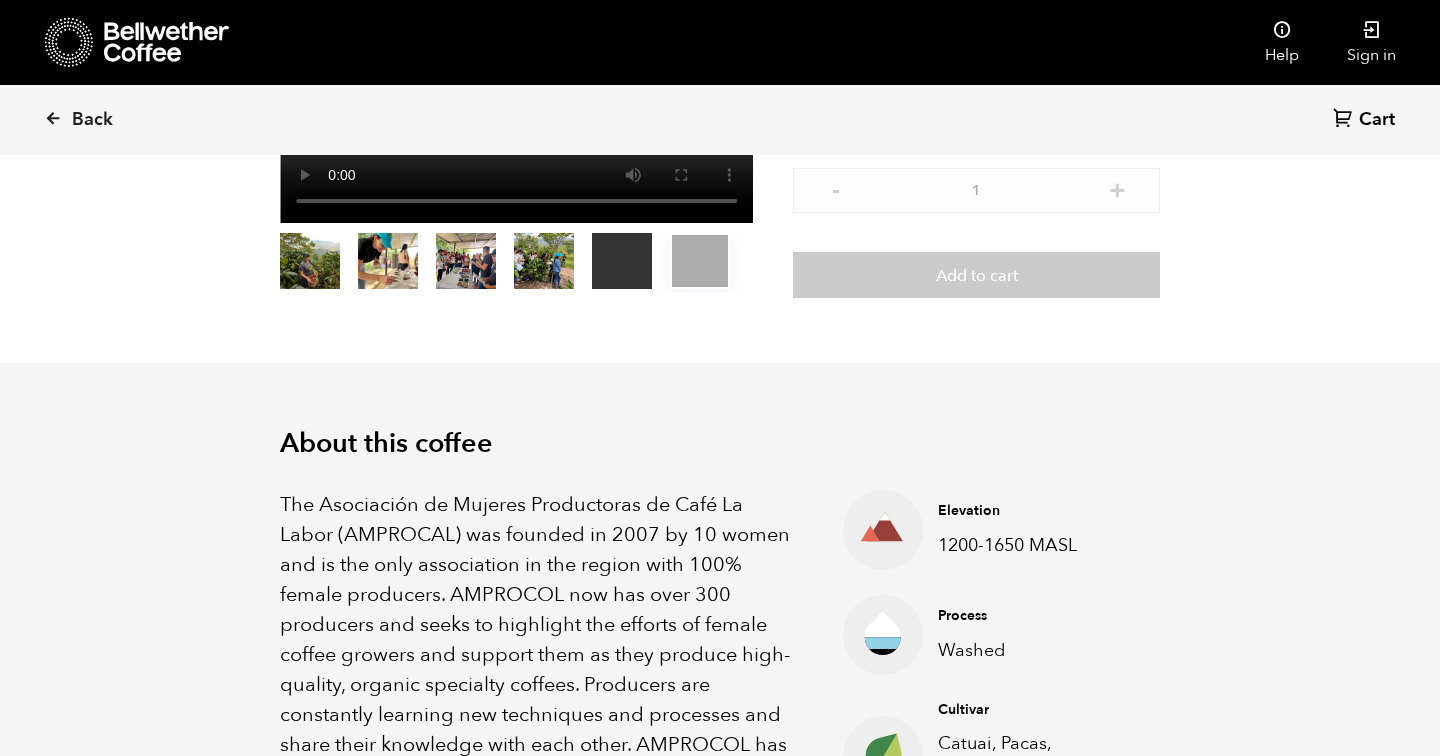 scroll, scrollTop: 0, scrollLeft: 0, axis: both 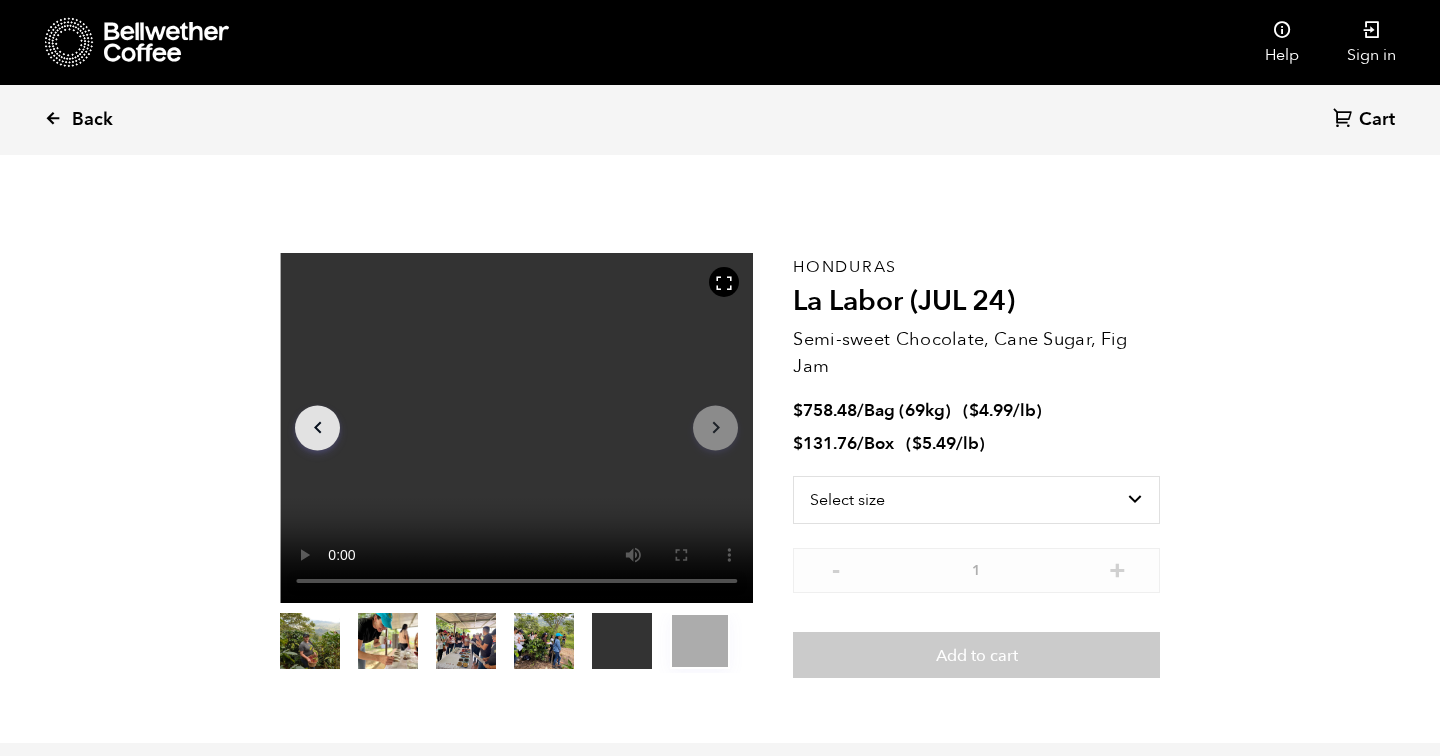 click on "Back" at bounding box center [92, 120] 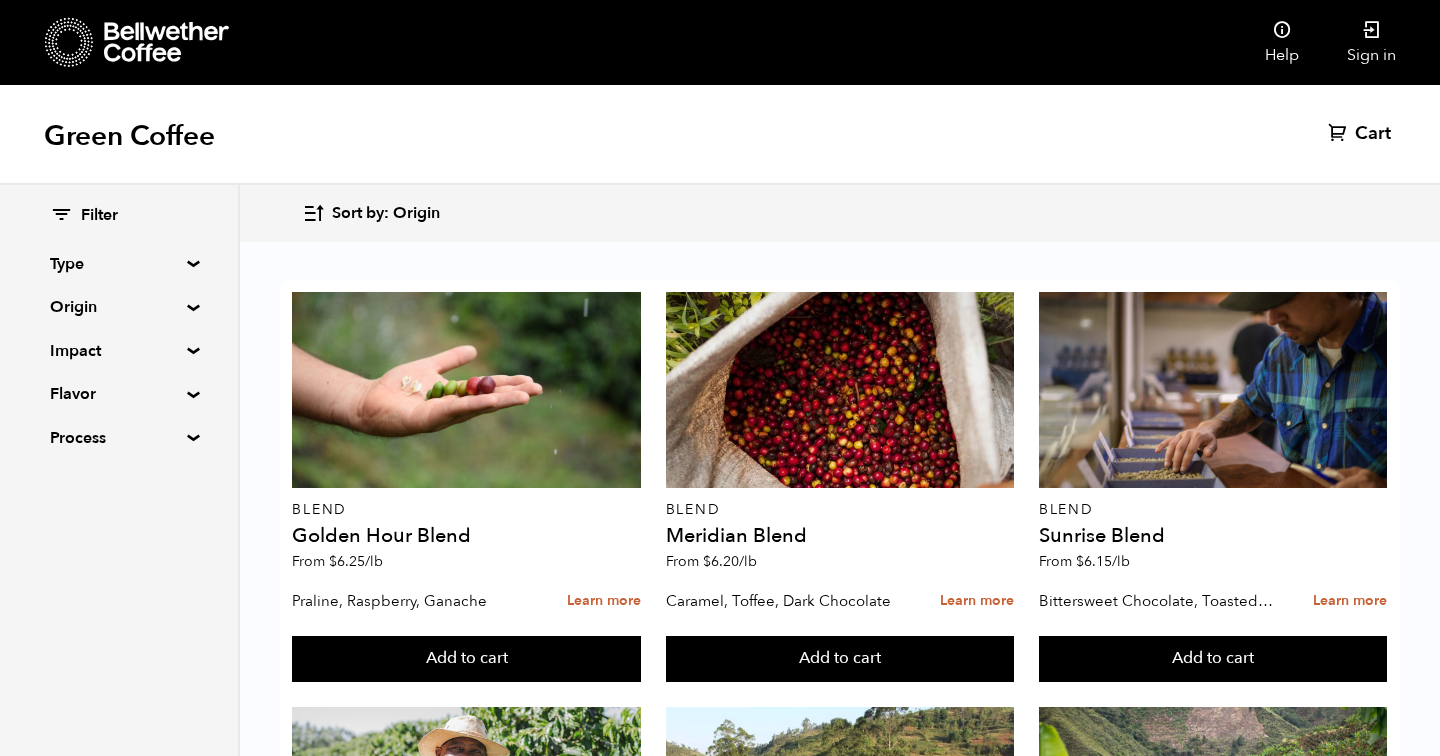 scroll, scrollTop: 0, scrollLeft: 0, axis: both 